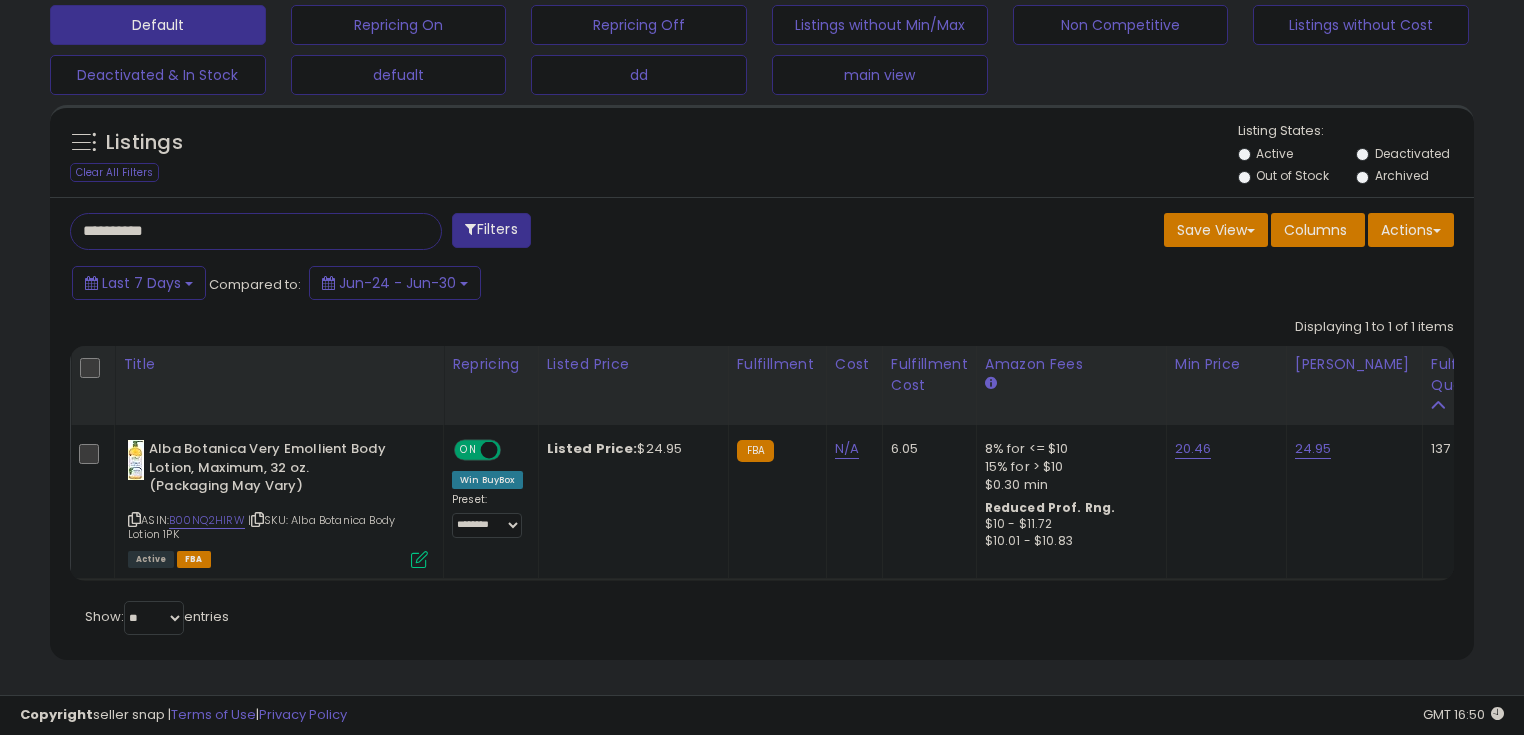 click on "**********" at bounding box center (238, 231) 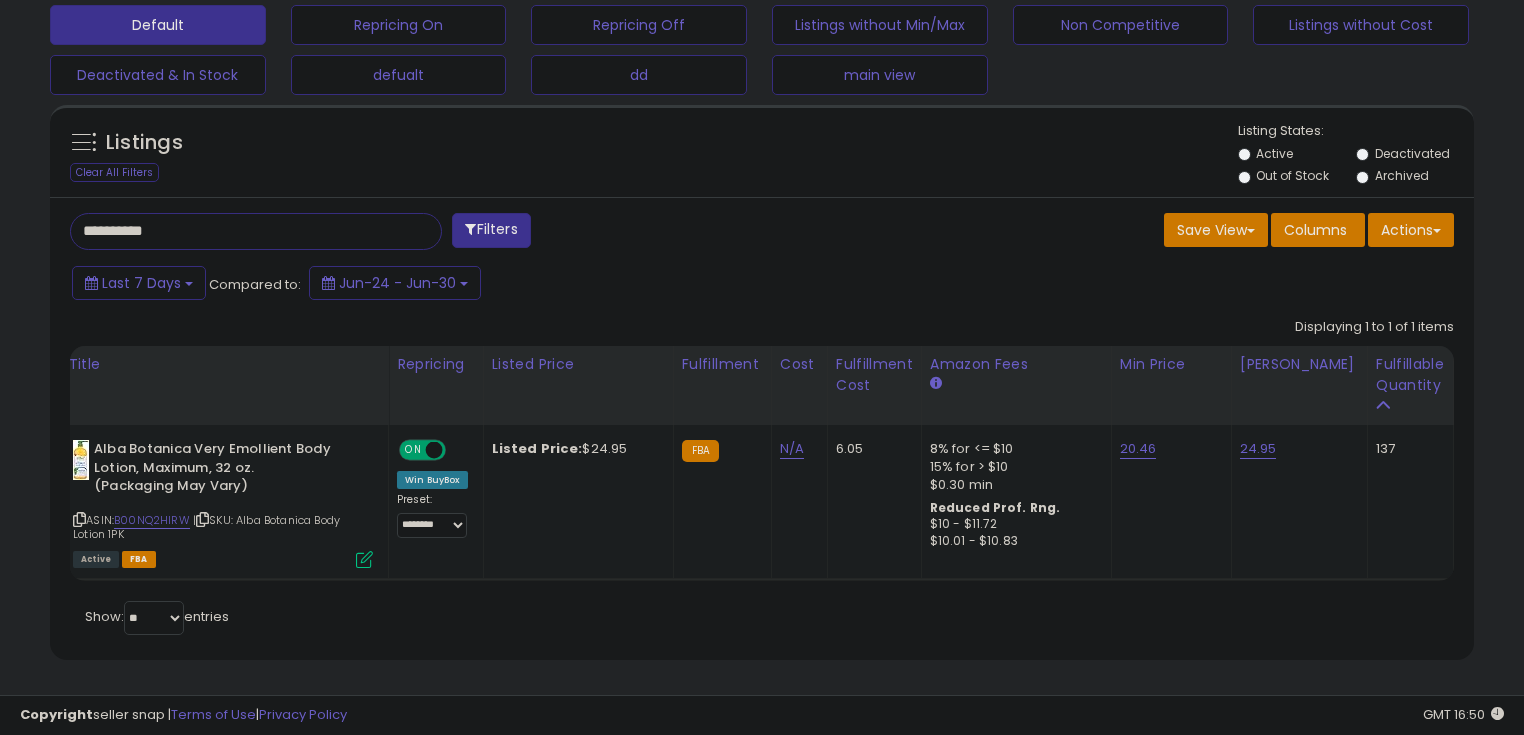 click on "**********" at bounding box center (238, 231) 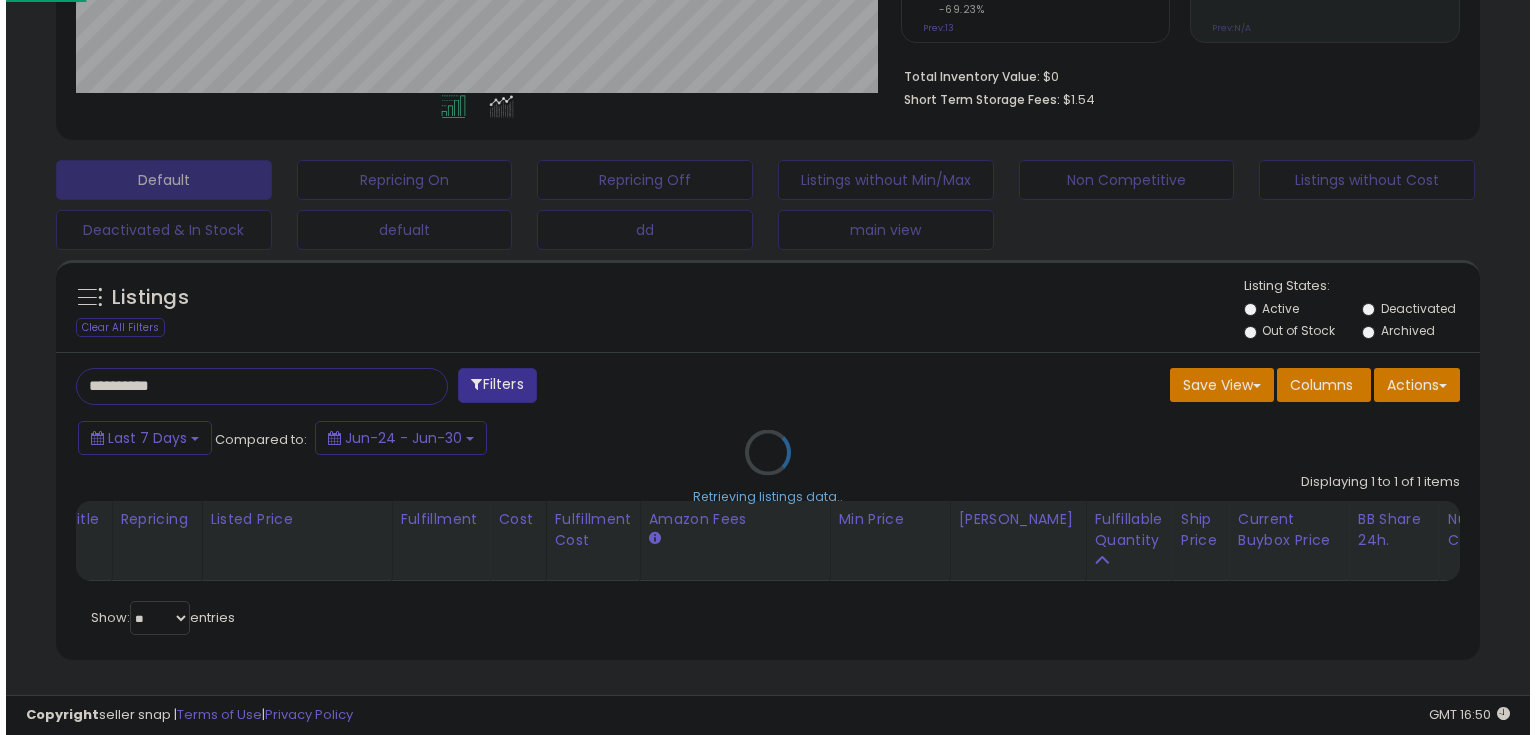 scroll, scrollTop: 480, scrollLeft: 0, axis: vertical 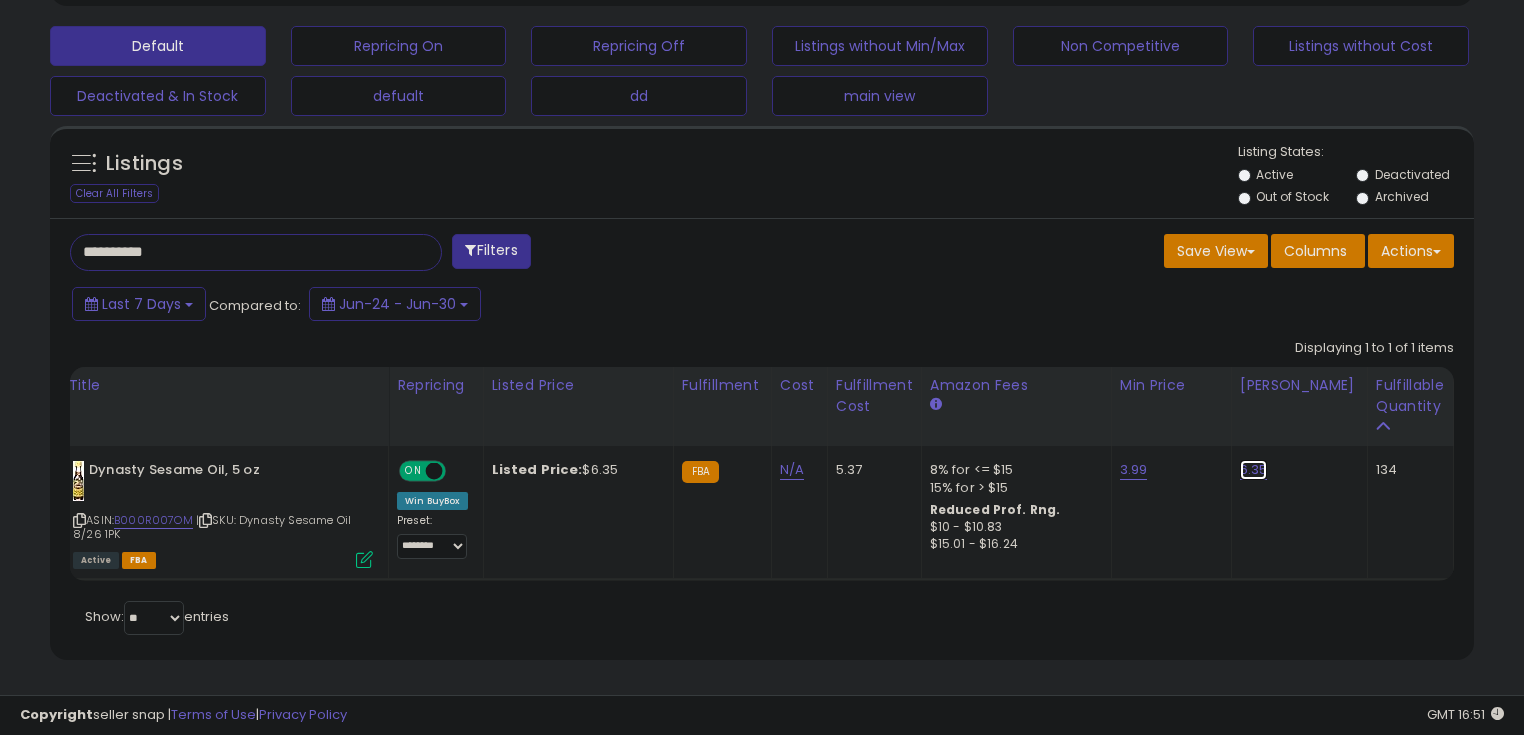 click on "6.35" at bounding box center [1254, 470] 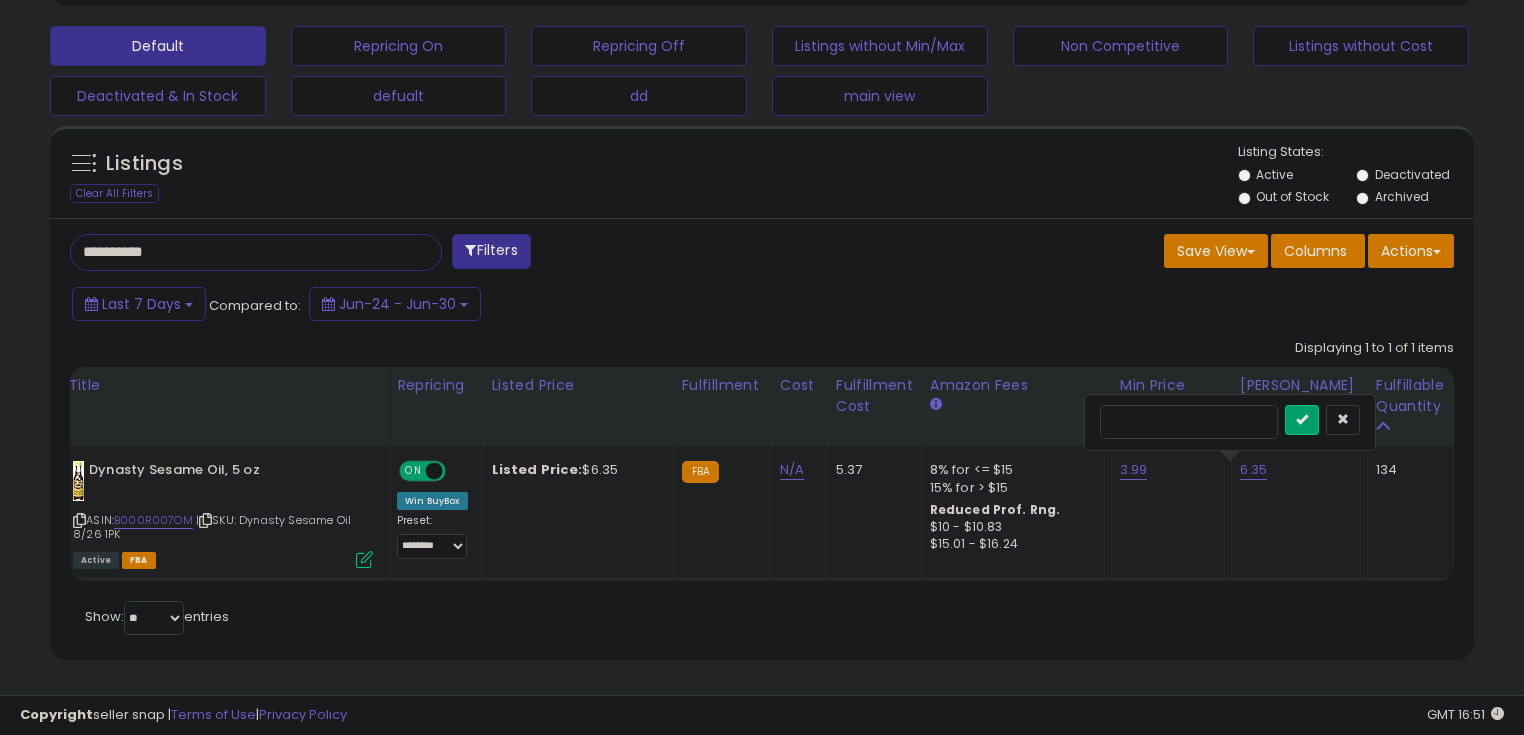 drag, startPoint x: 1111, startPoint y: 409, endPoint x: 1179, endPoint y: 419, distance: 68.73136 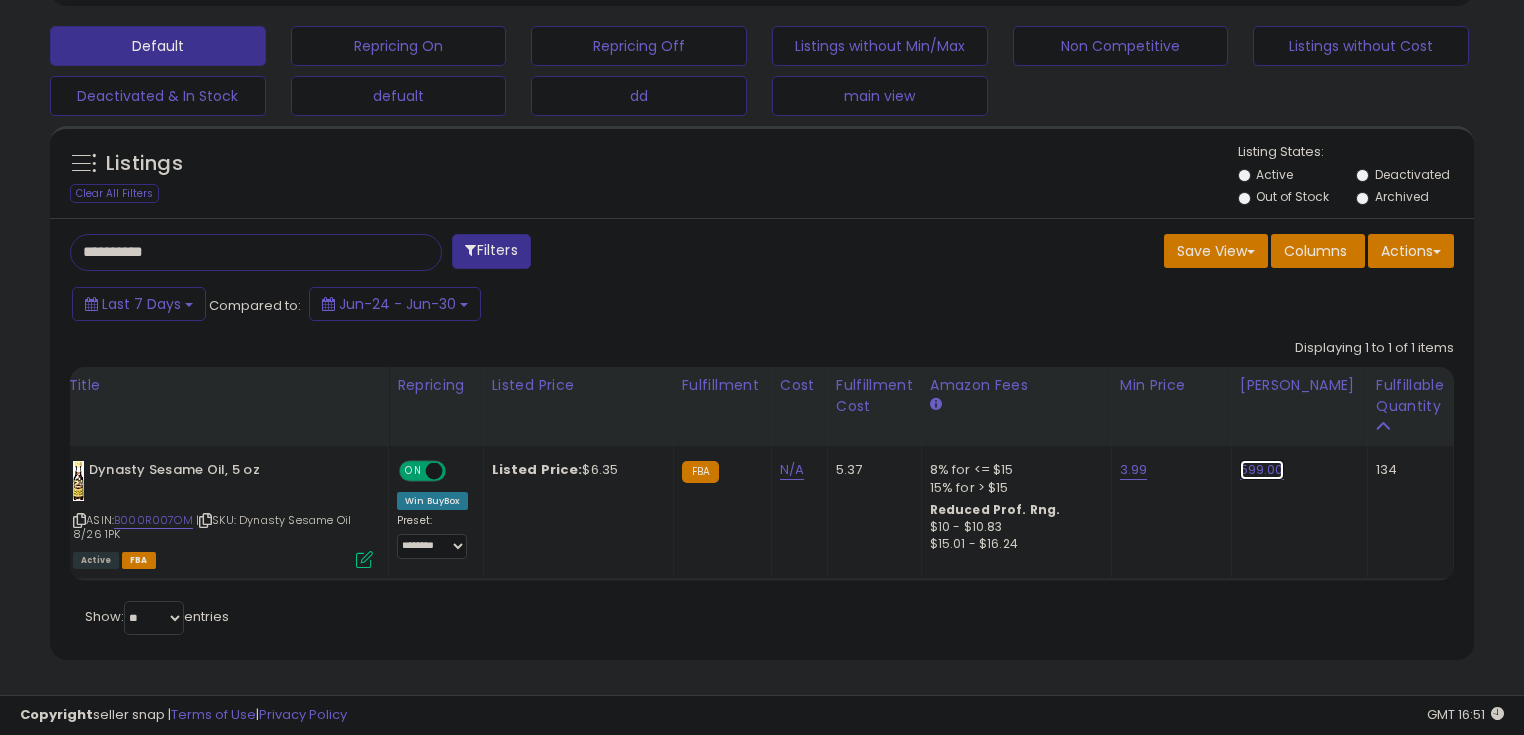 click on "599.00" at bounding box center (1262, 470) 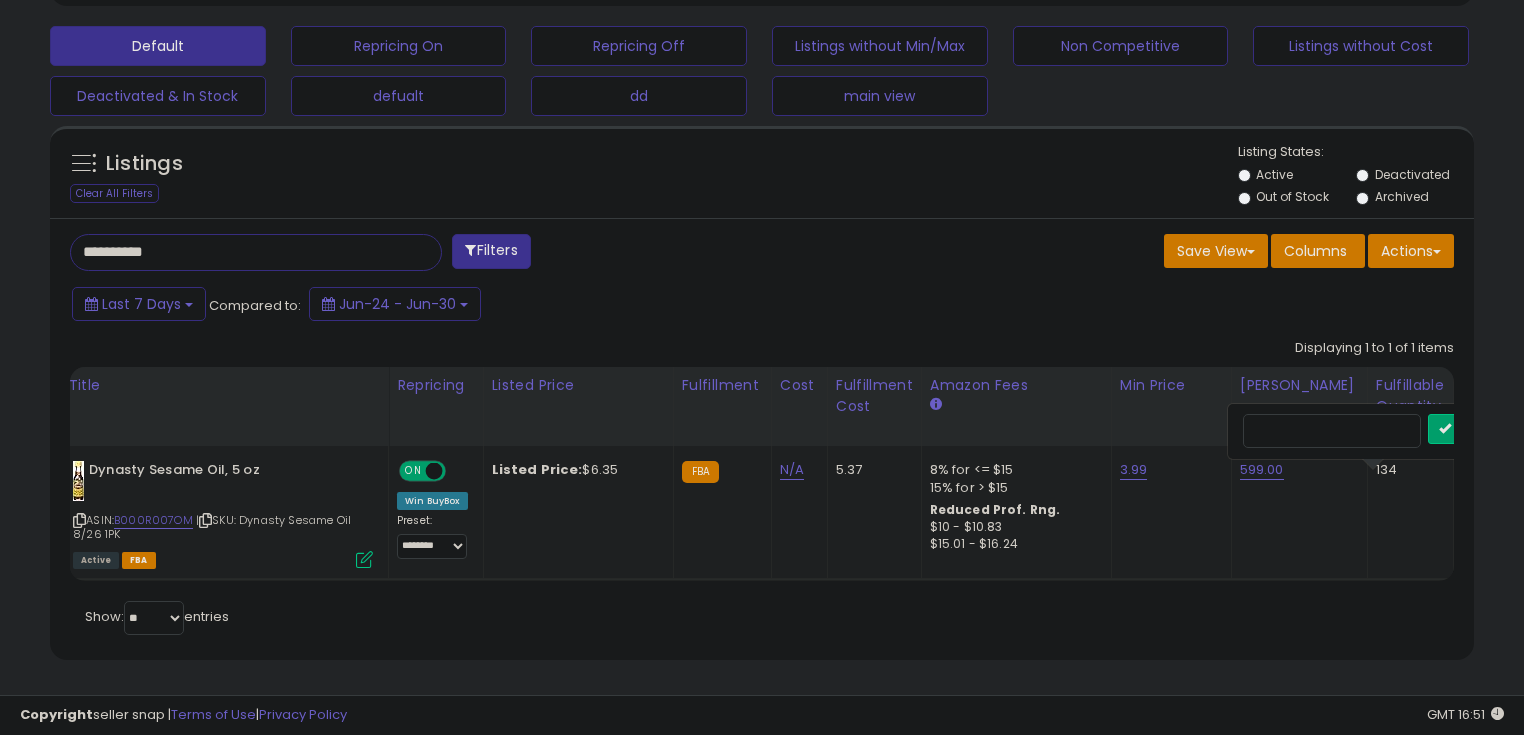 scroll, scrollTop: 0, scrollLeft: 56, axis: horizontal 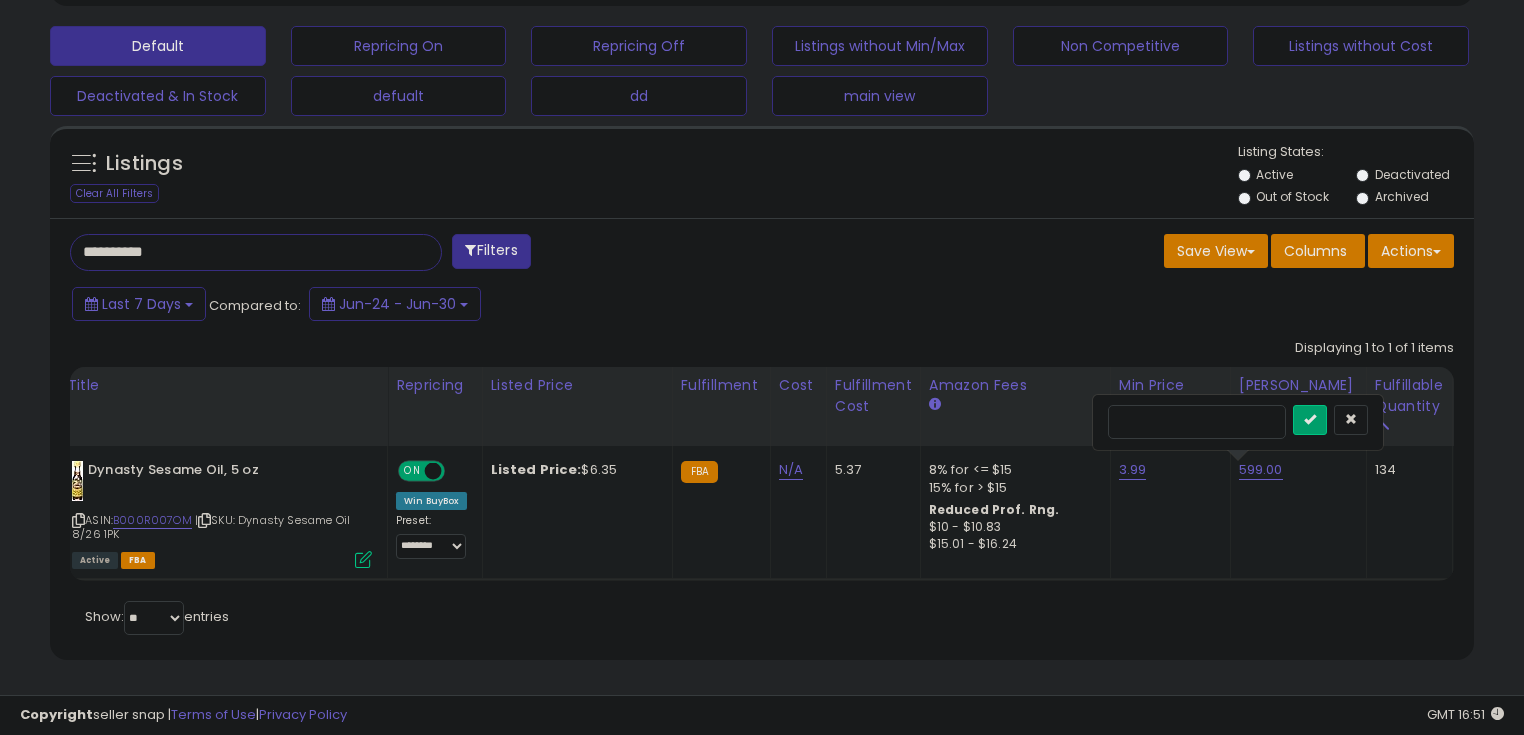 drag, startPoint x: 1179, startPoint y: 416, endPoint x: 1051, endPoint y: 410, distance: 128.14055 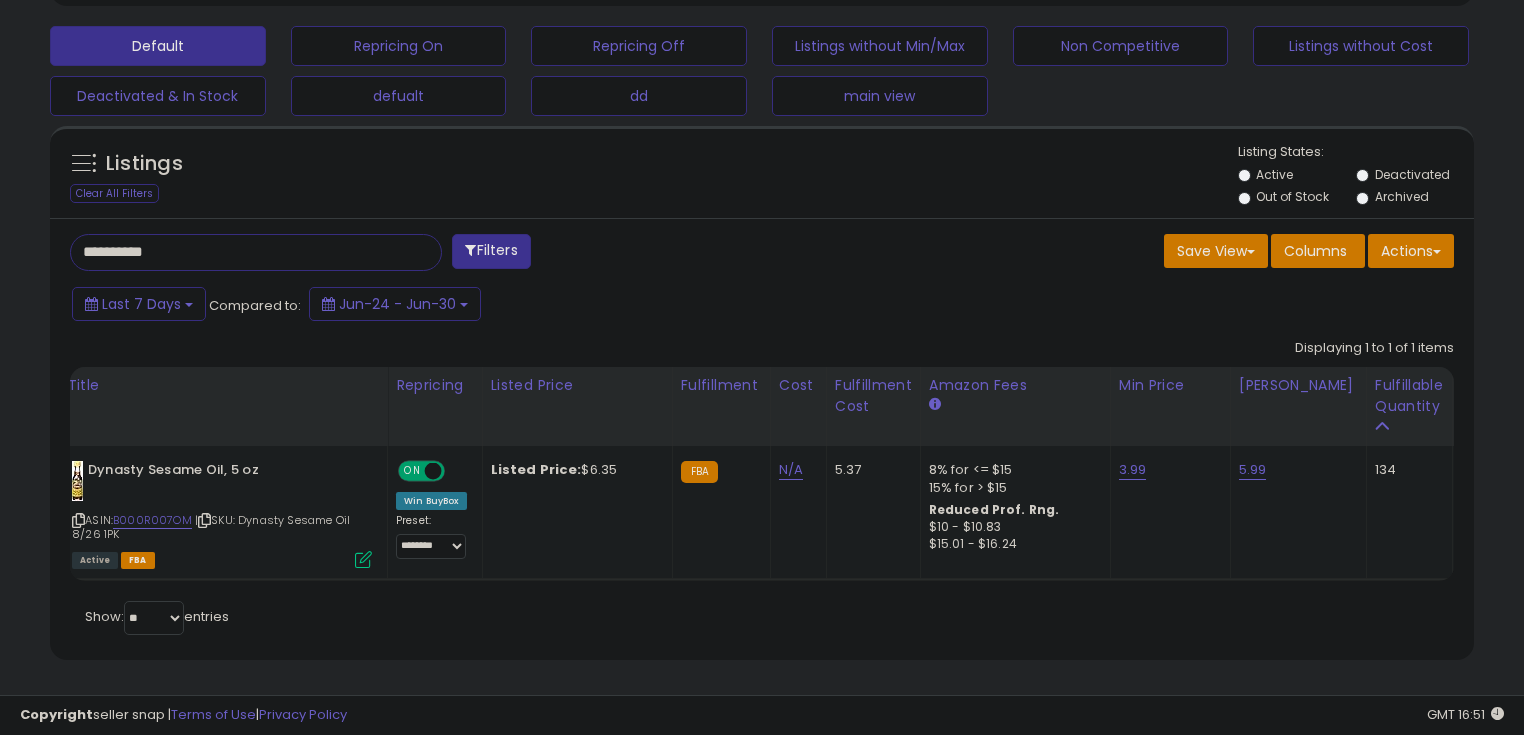 click on "**********" at bounding box center (238, 252) 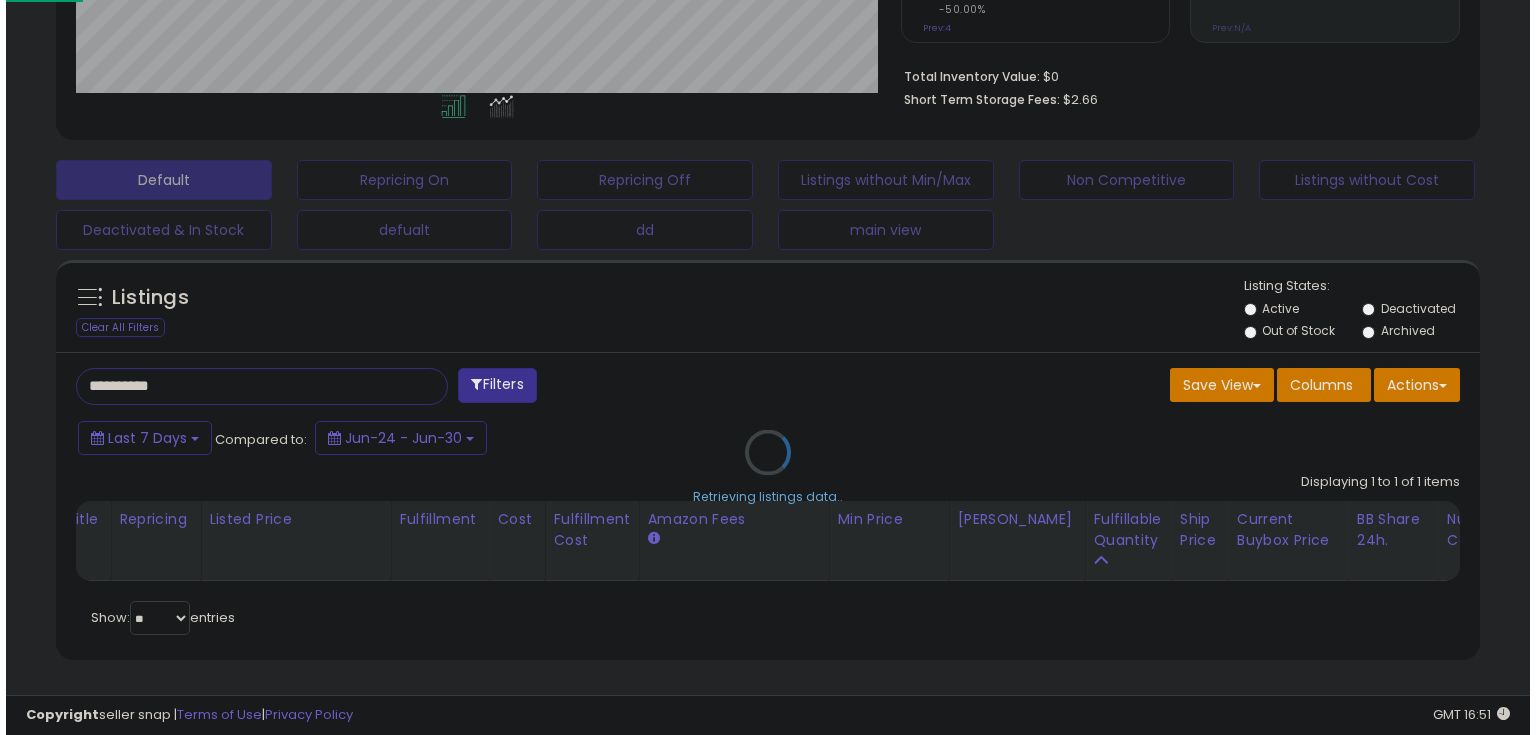scroll, scrollTop: 480, scrollLeft: 0, axis: vertical 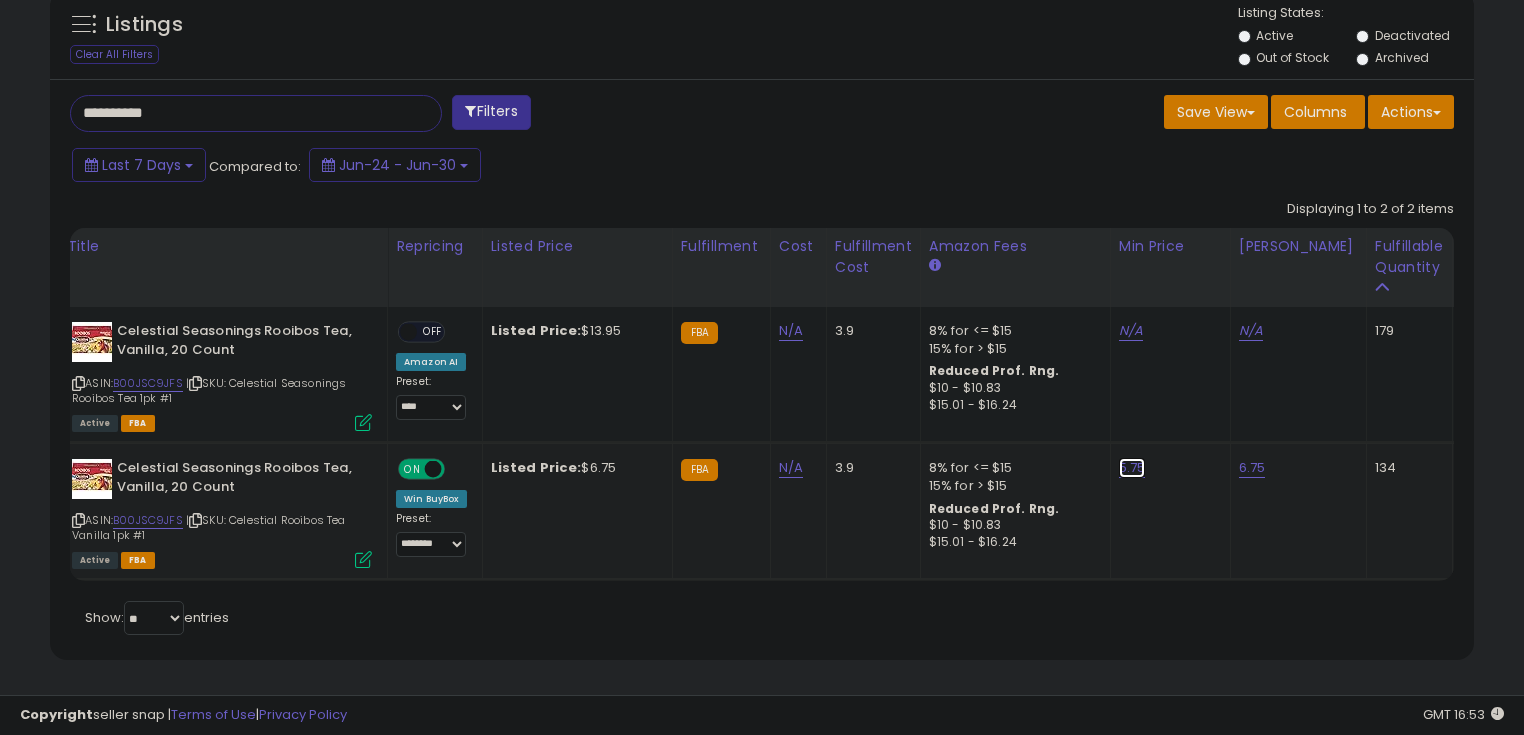 click on "5.75" at bounding box center (1131, 331) 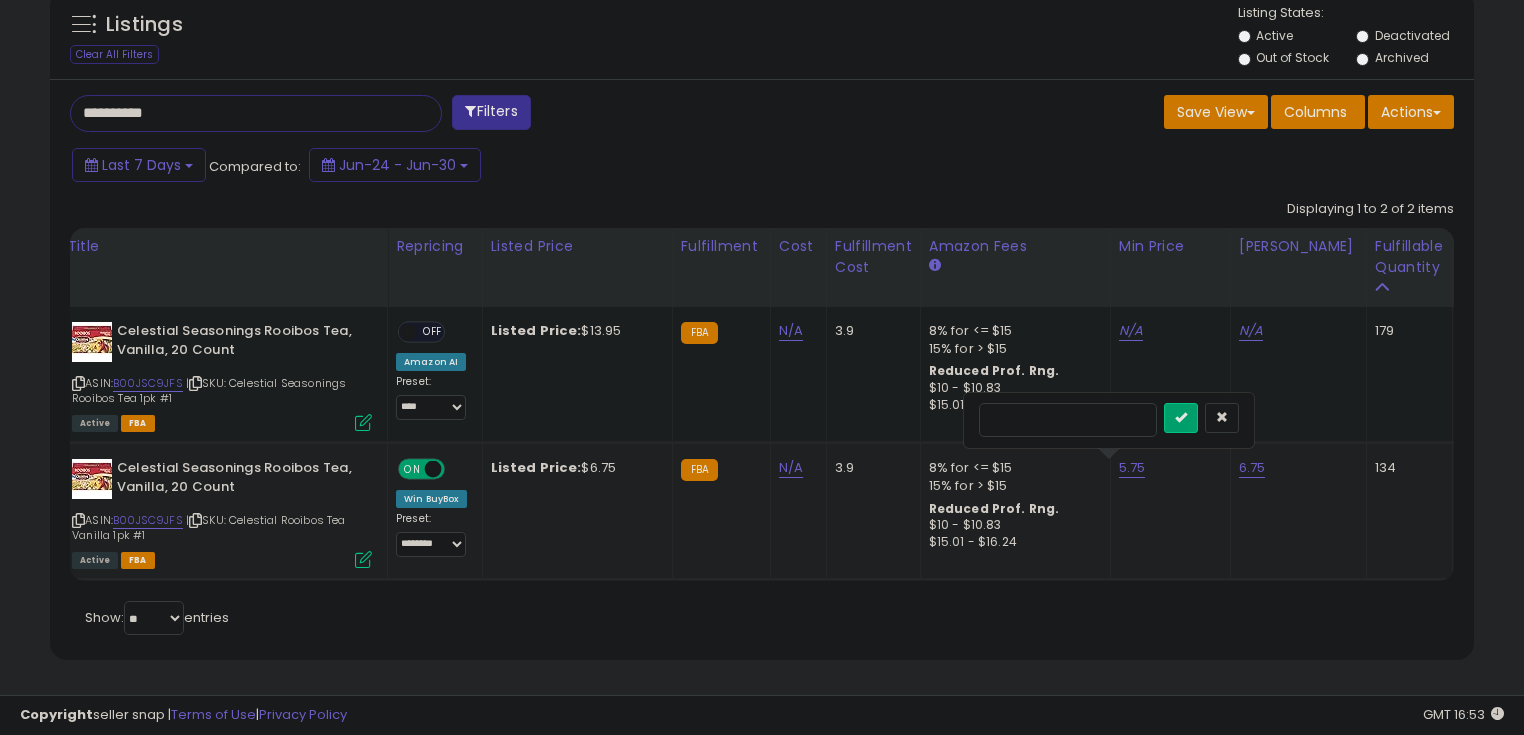click on "****" at bounding box center (1068, 420) 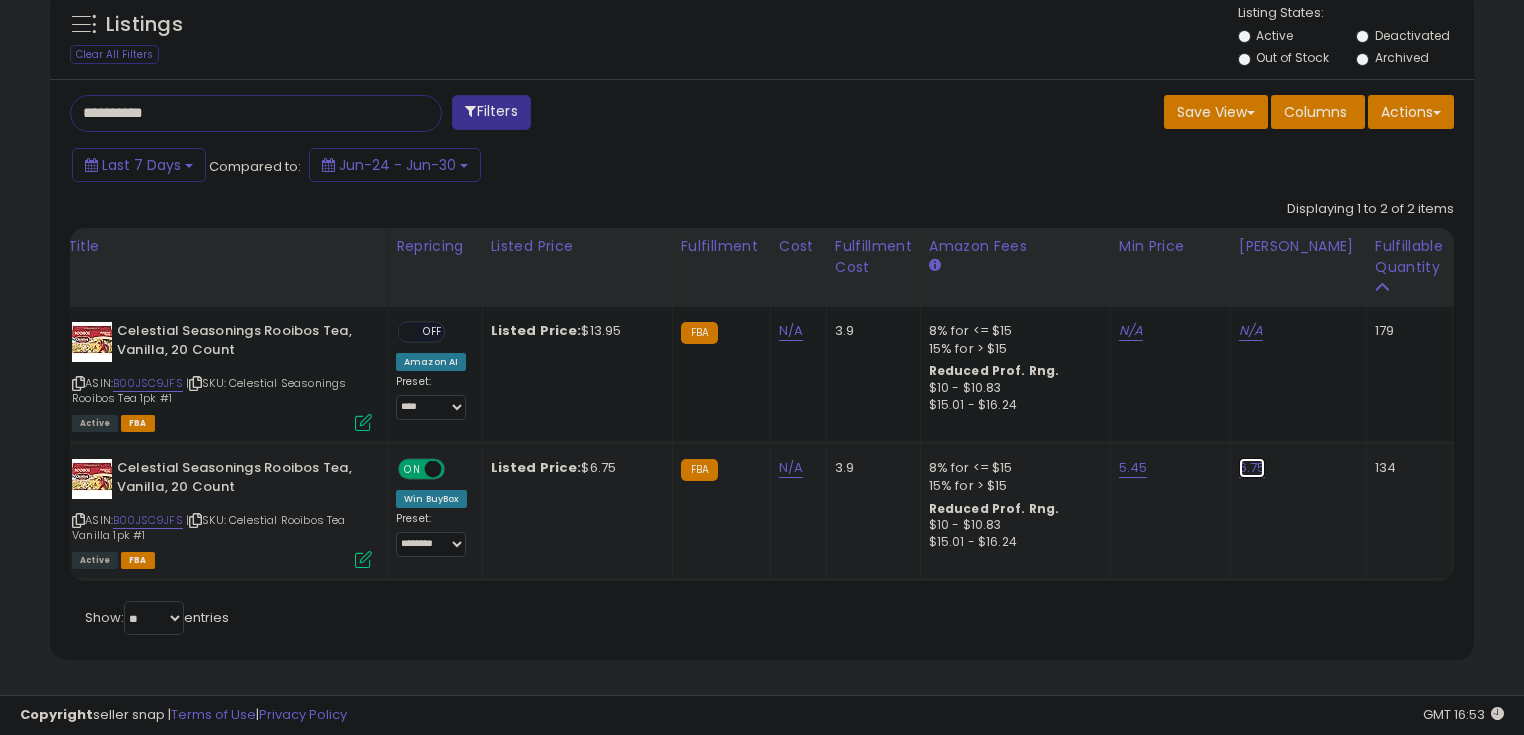 click on "6.75" at bounding box center [1251, 331] 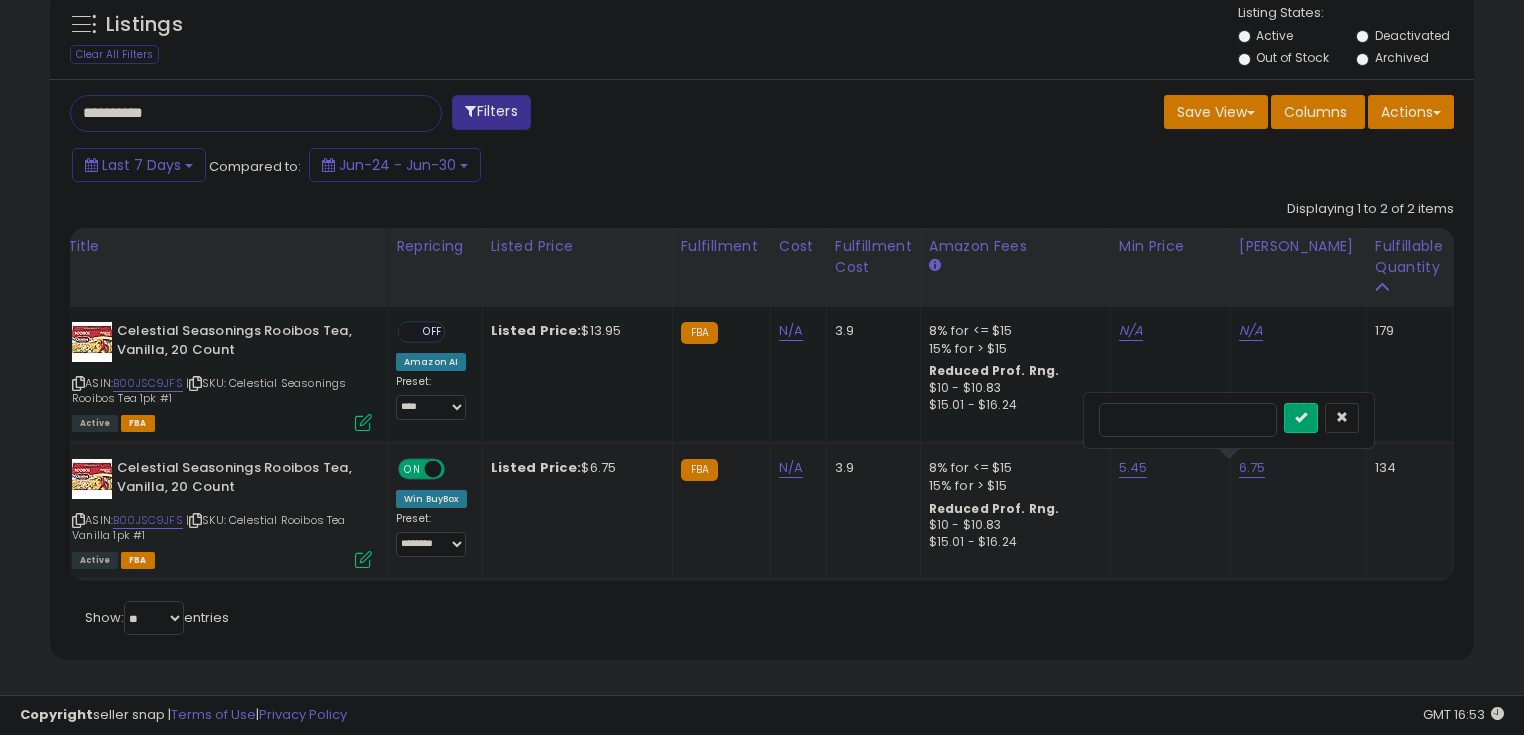click on "****" at bounding box center [1188, 420] 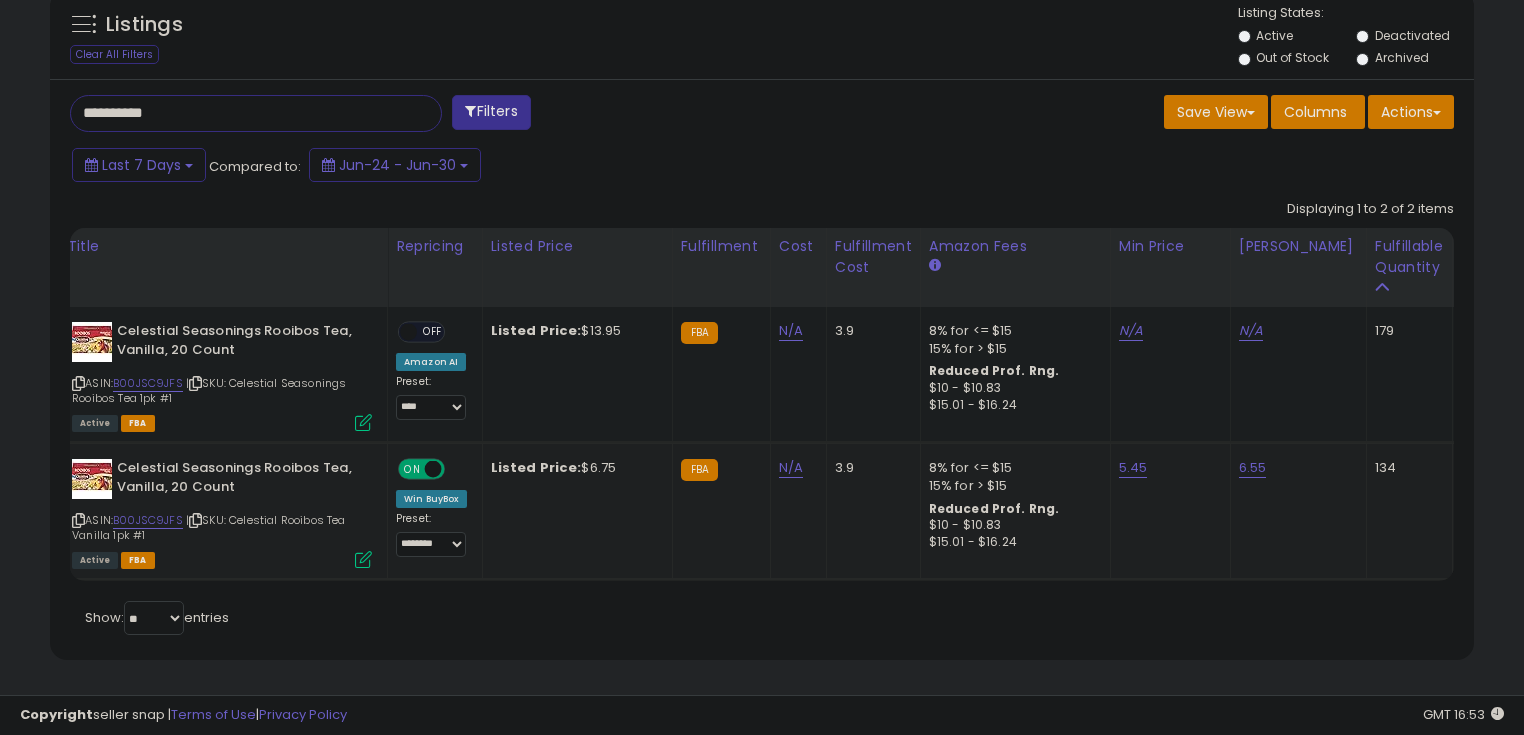 click on "**********" at bounding box center (238, 113) 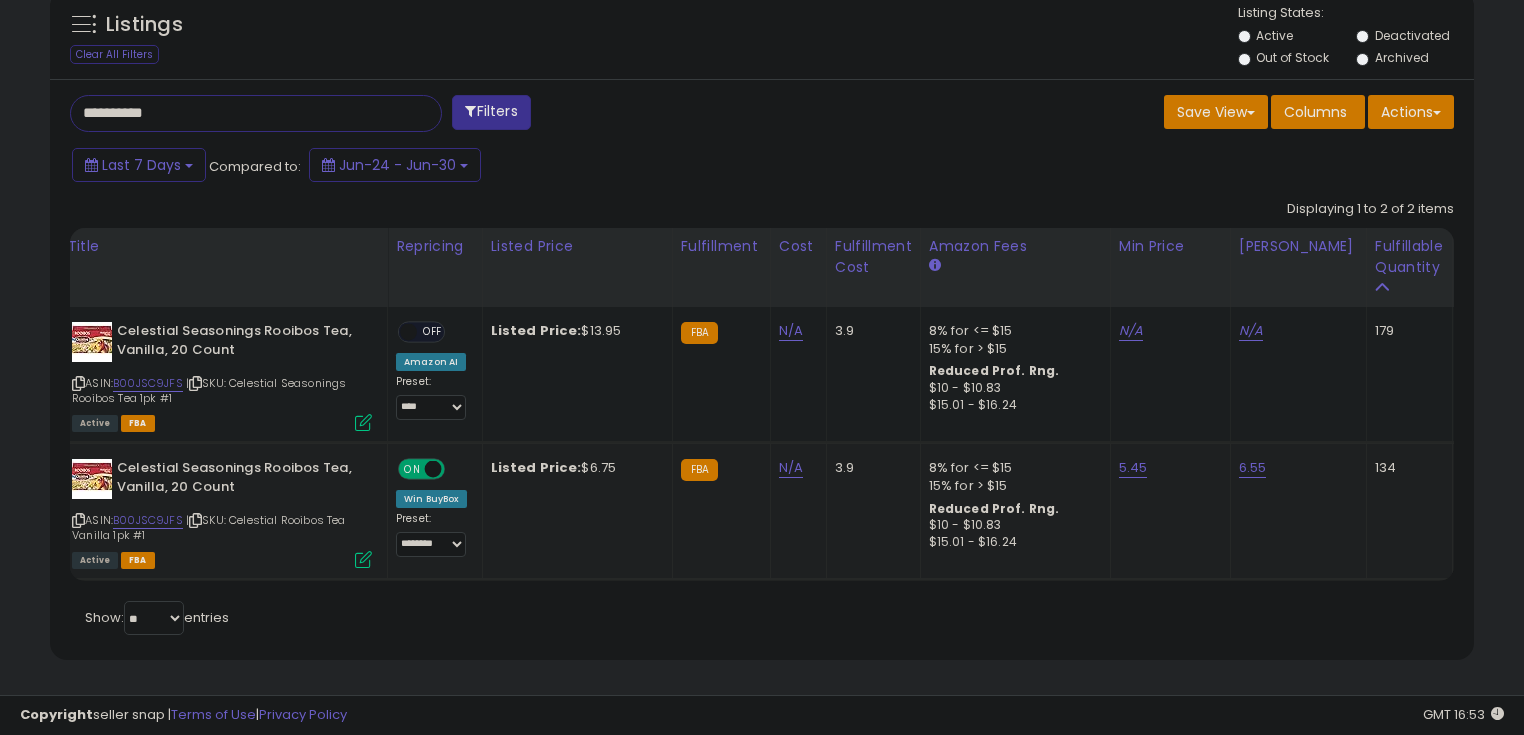 type on "**********" 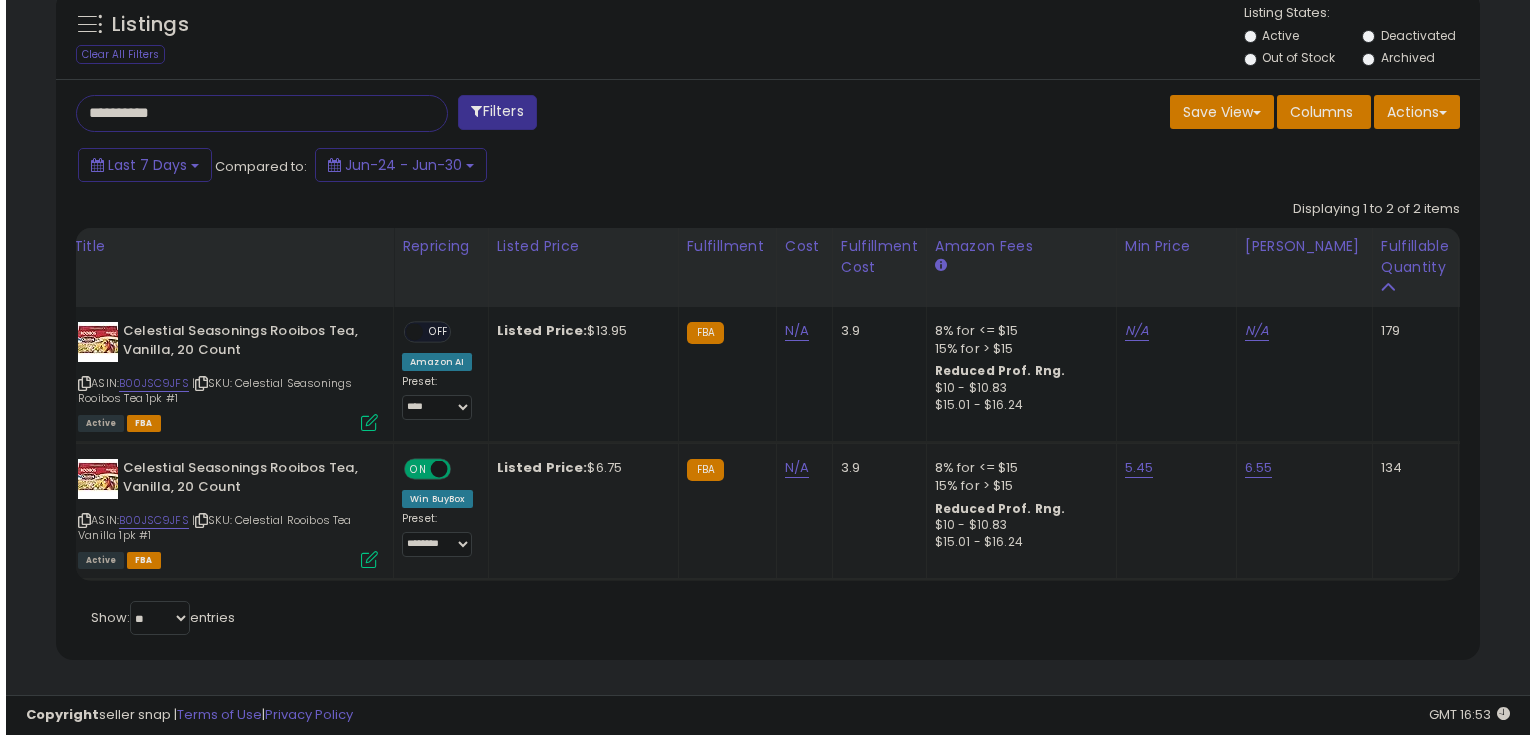 scroll, scrollTop: 480, scrollLeft: 0, axis: vertical 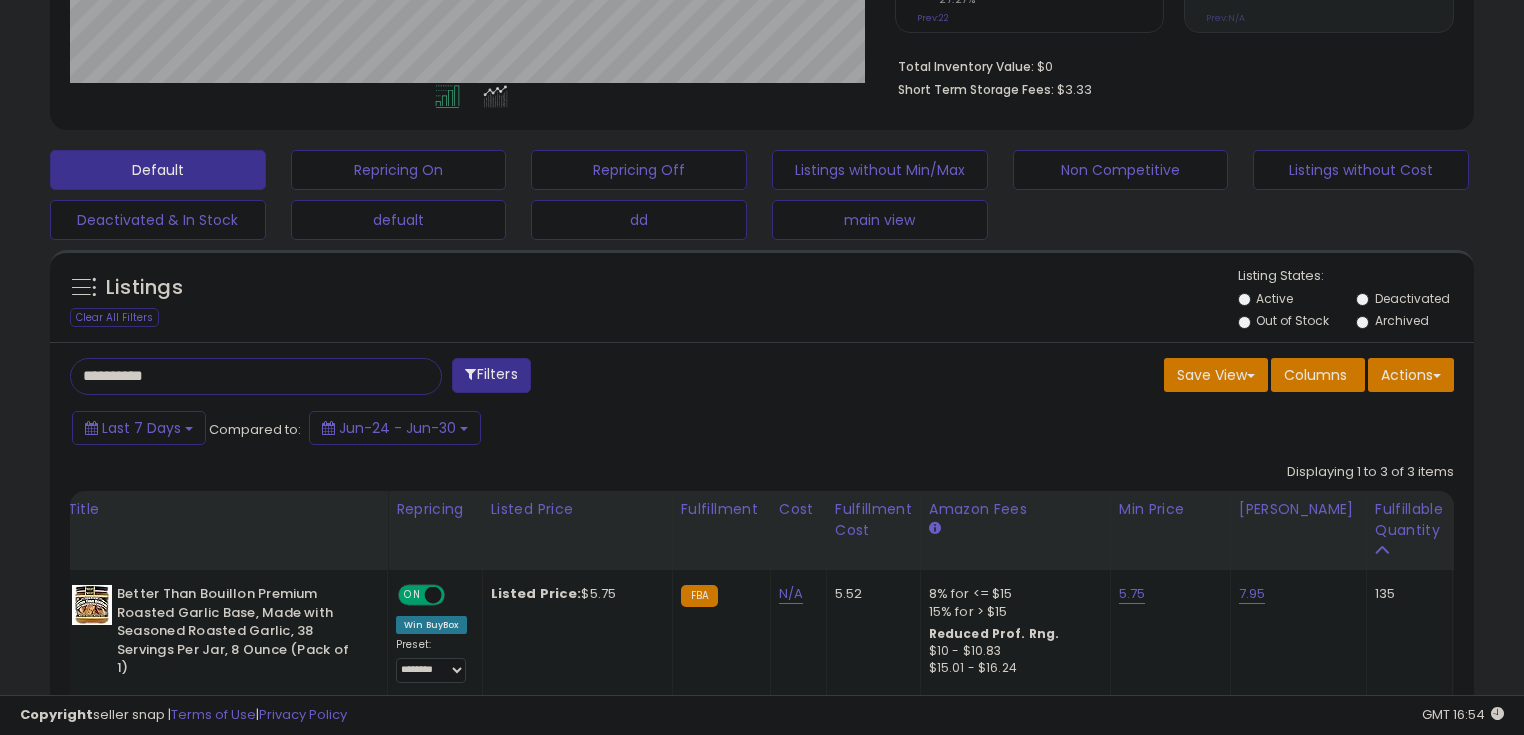 click on "**********" at bounding box center [238, 376] 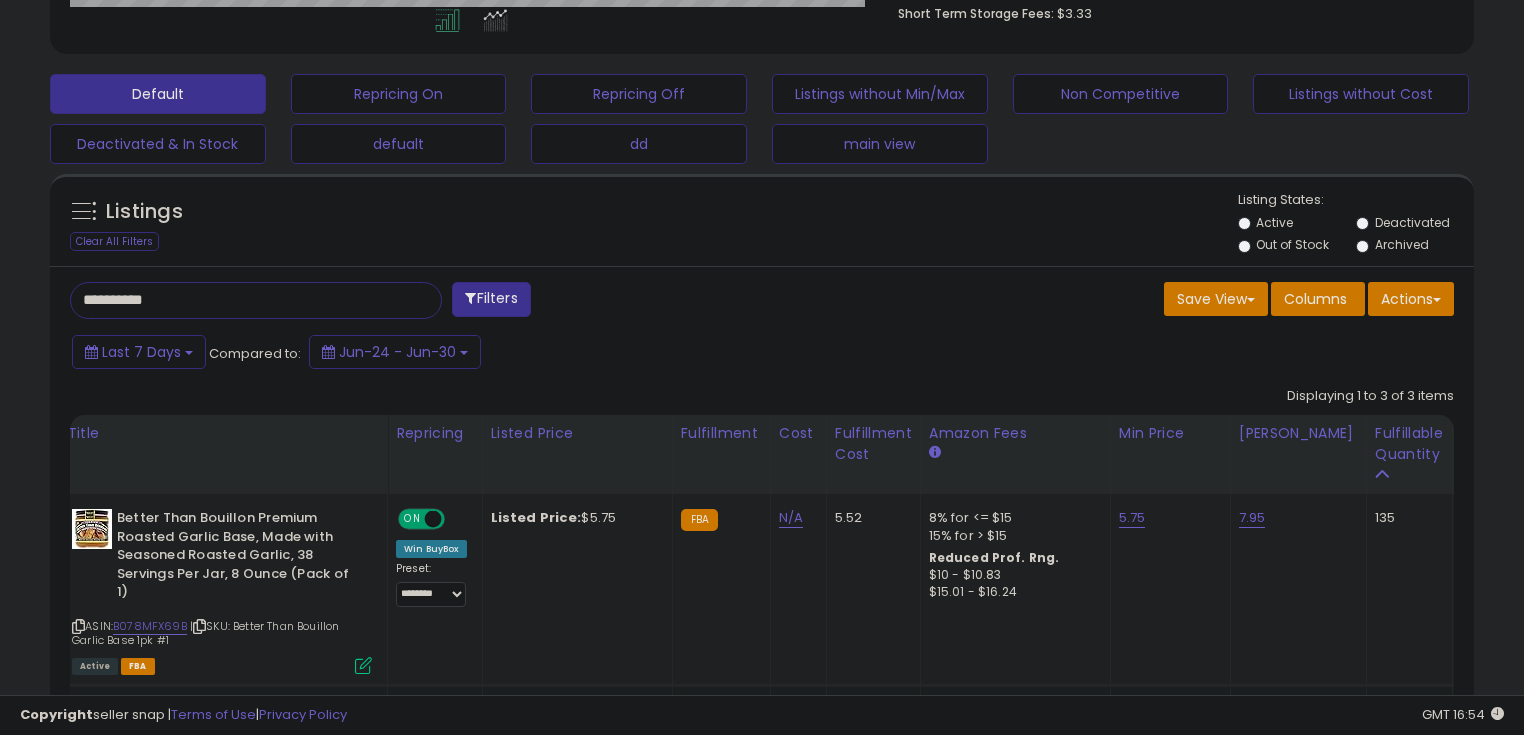 scroll, scrollTop: 640, scrollLeft: 0, axis: vertical 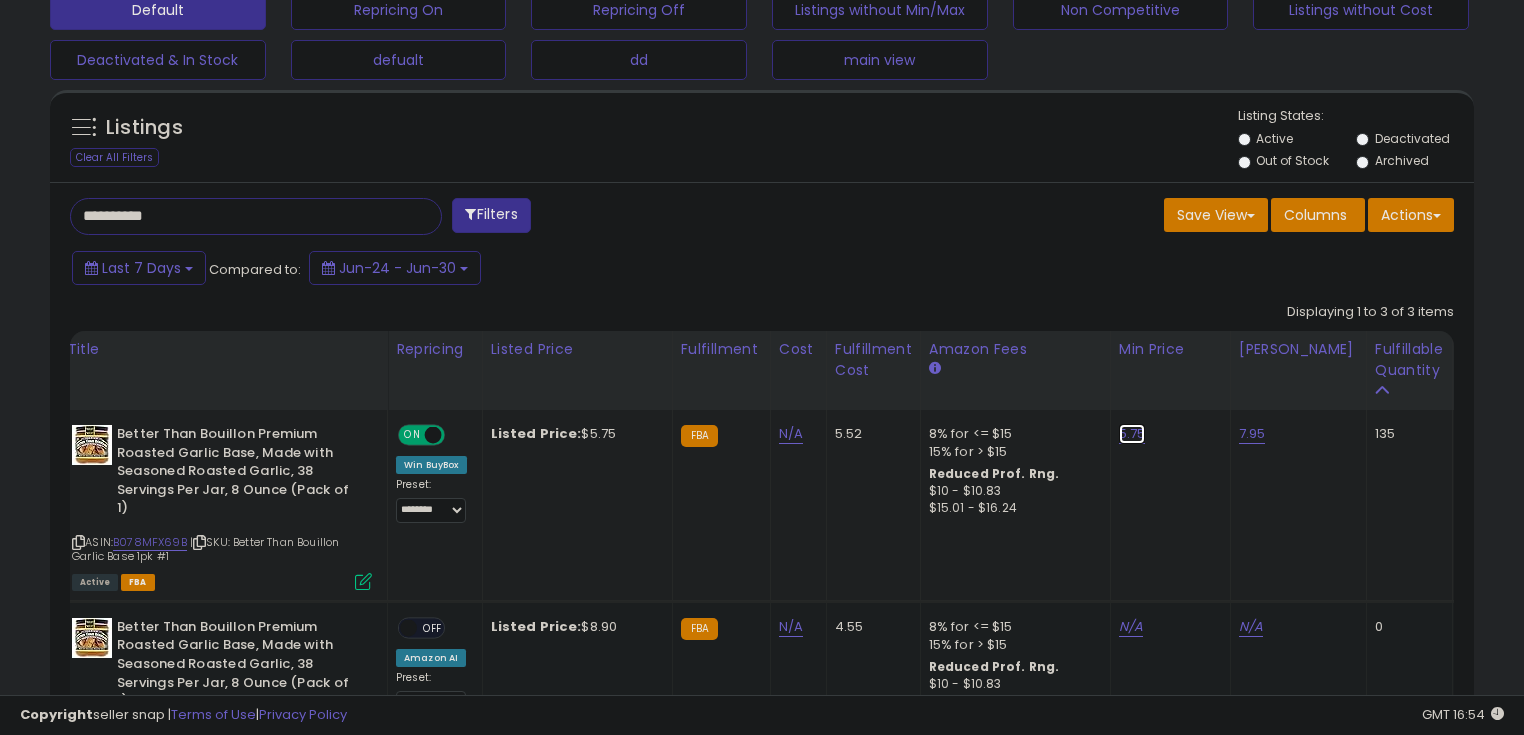 click on "5.75" at bounding box center (1132, 434) 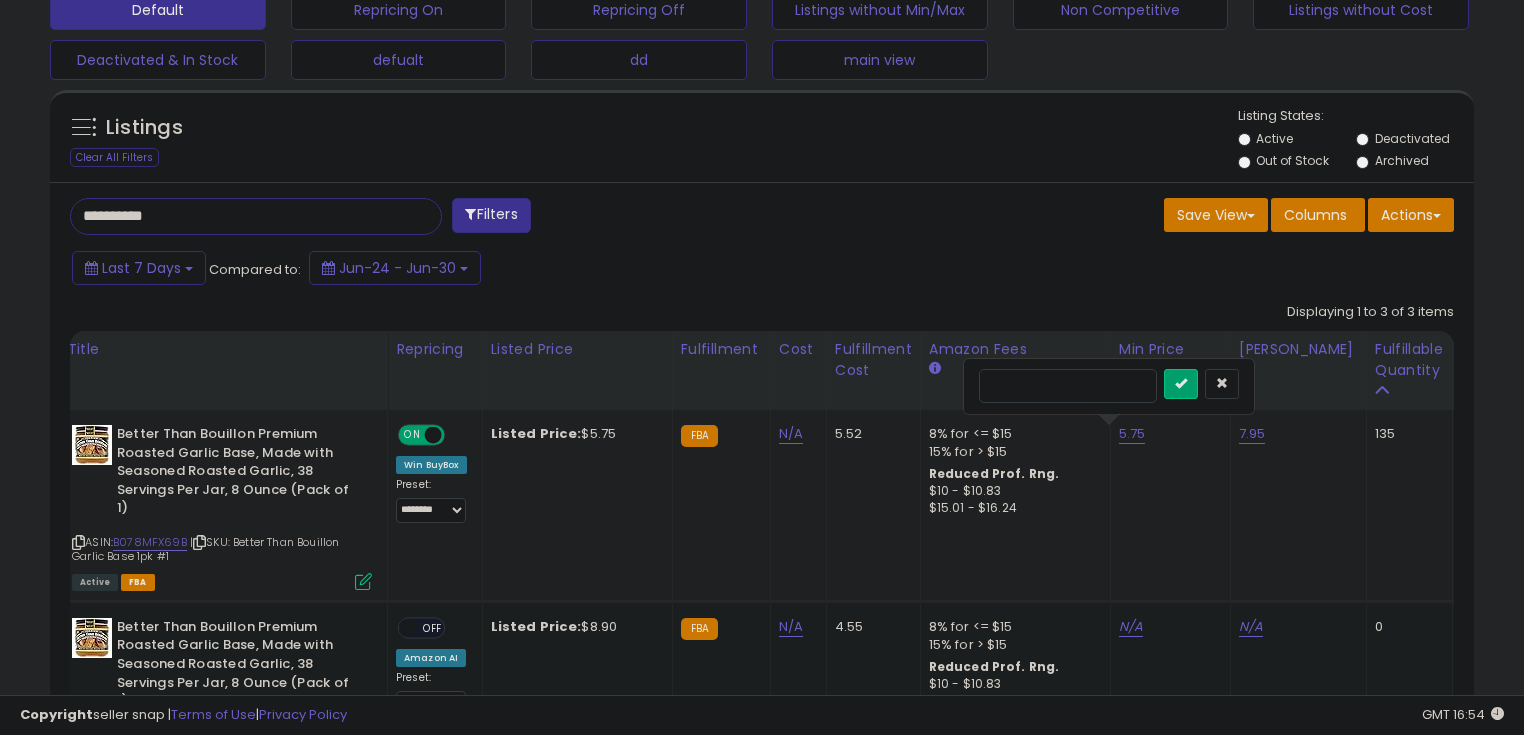 click on "****" at bounding box center (1068, 386) 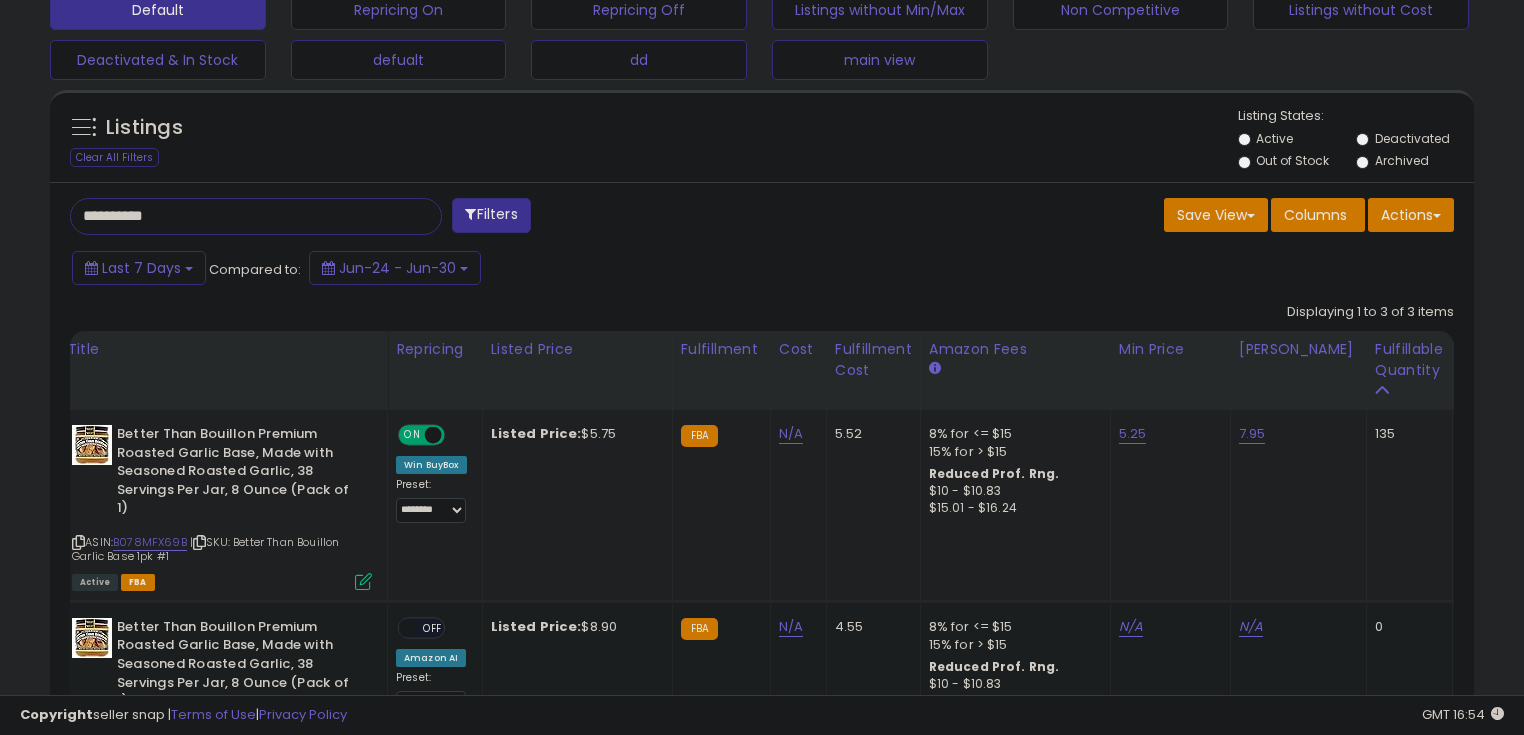 click on "7.95" 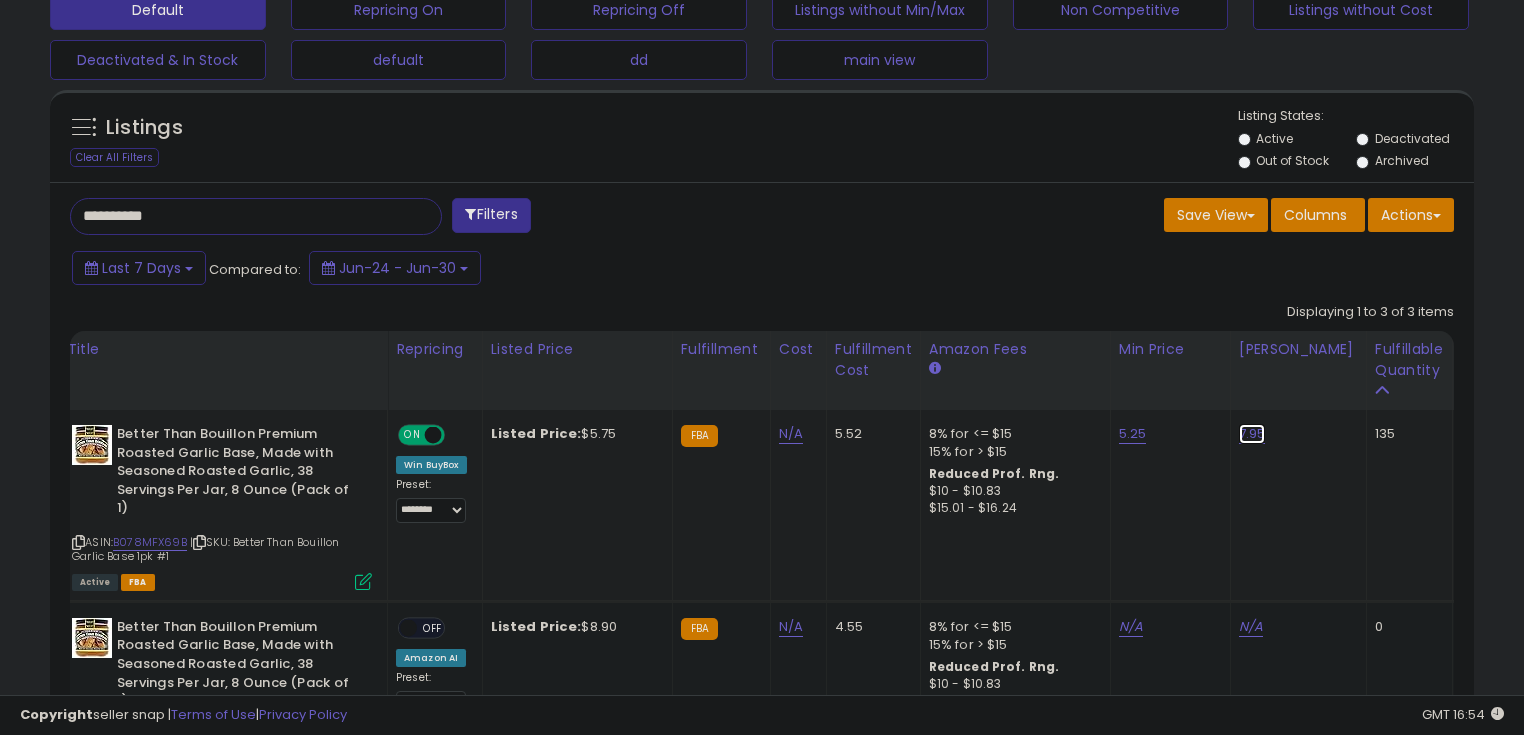 click on "7.95" at bounding box center (1252, 434) 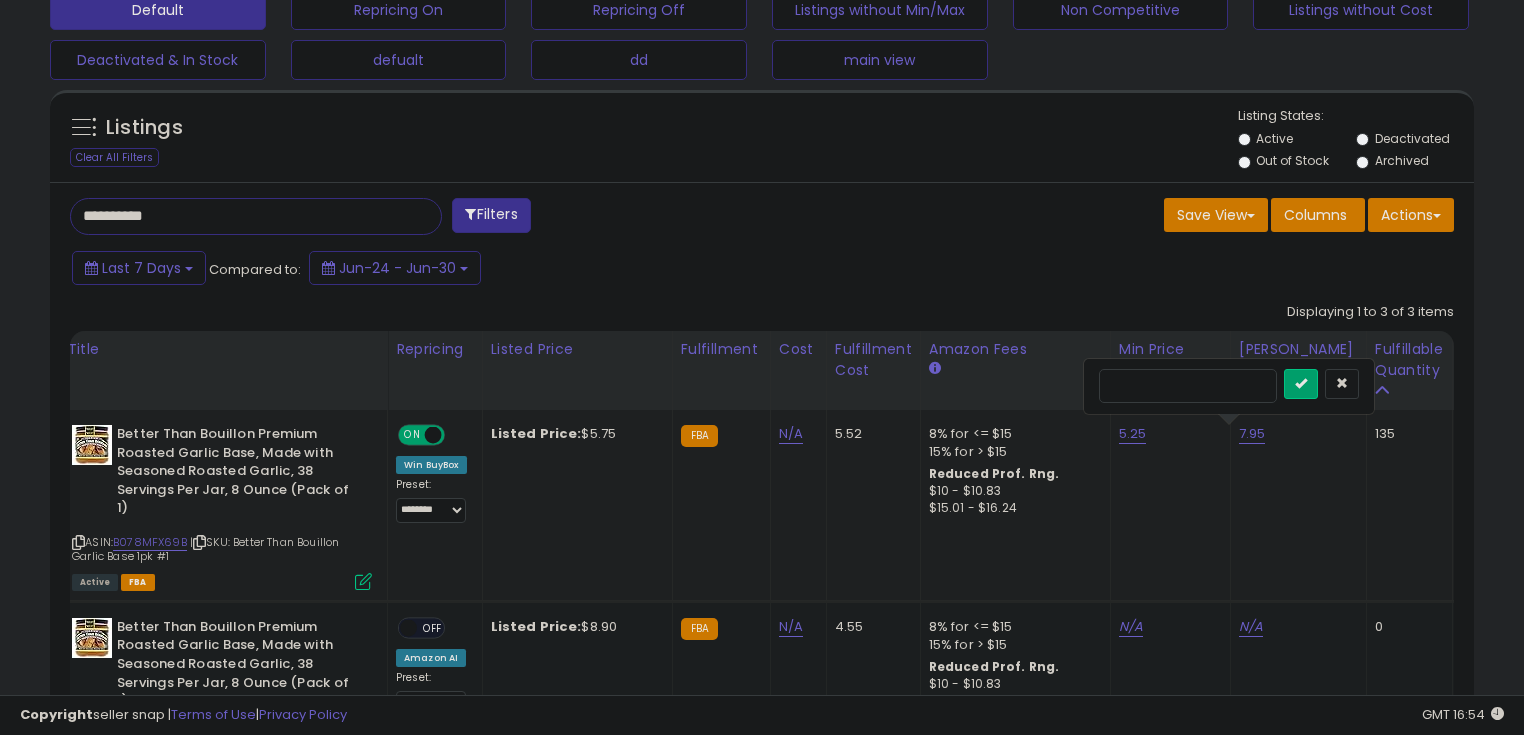 click on "****" at bounding box center (1188, 386) 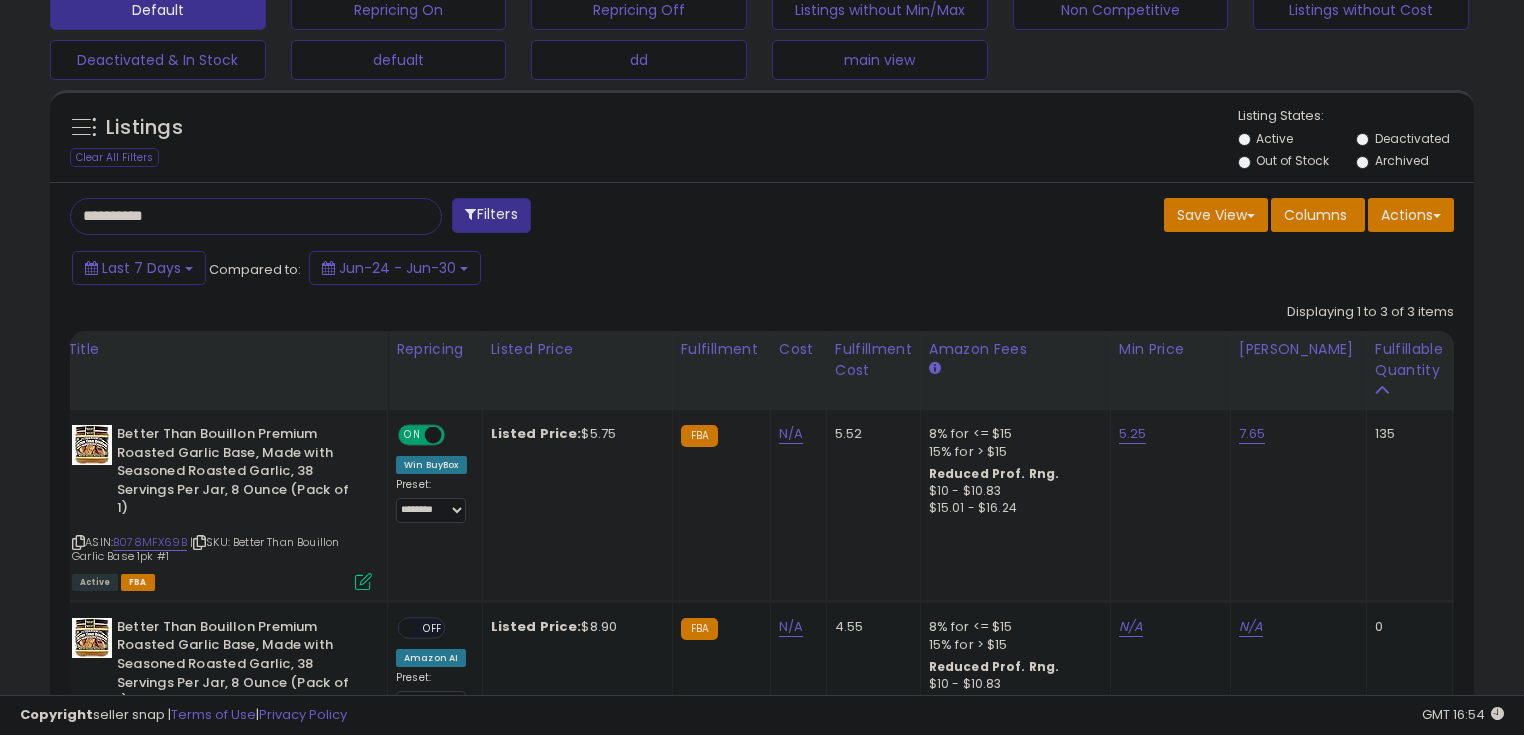 click on "**********" at bounding box center (238, 216) 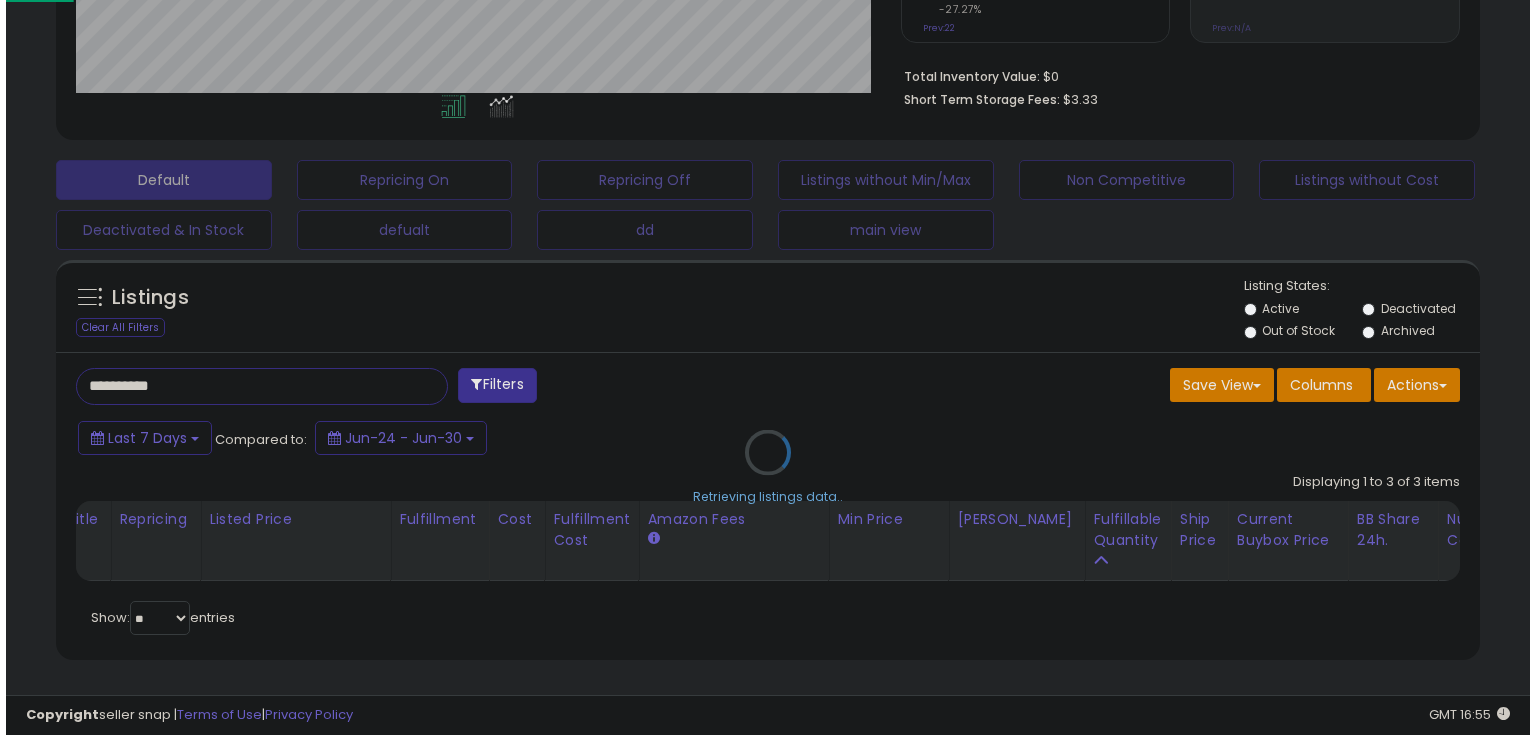 scroll, scrollTop: 480, scrollLeft: 0, axis: vertical 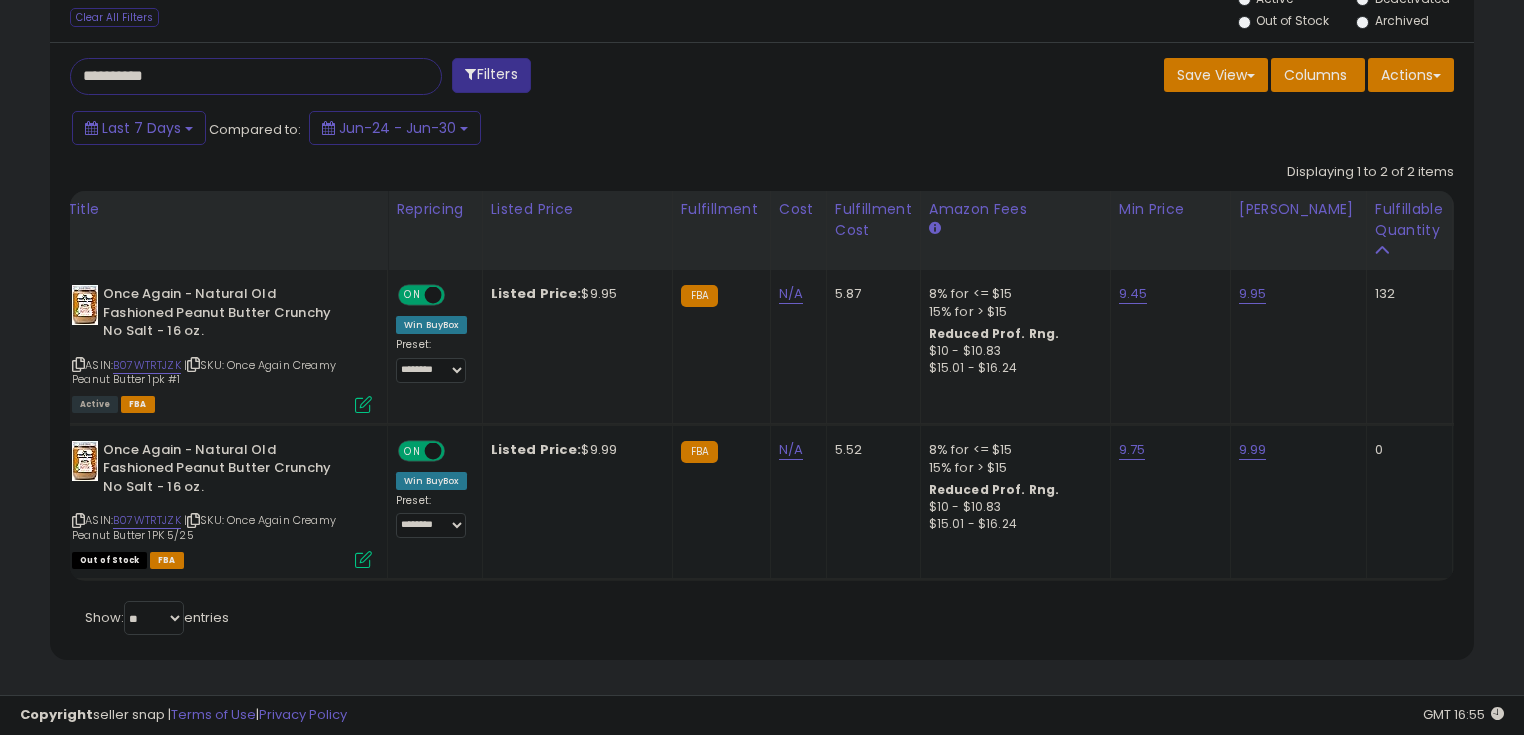 type on "**********" 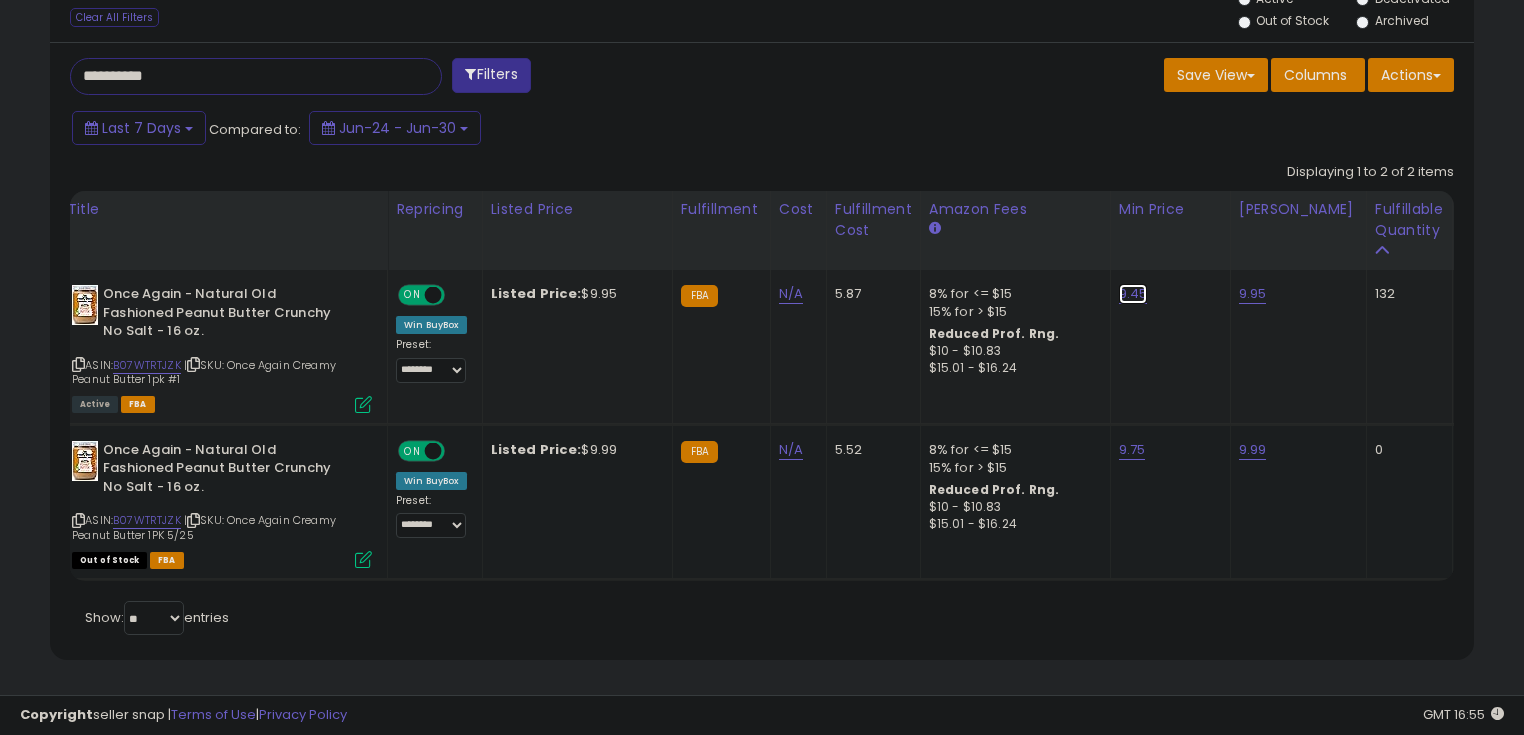 click on "9.45" at bounding box center (1133, 294) 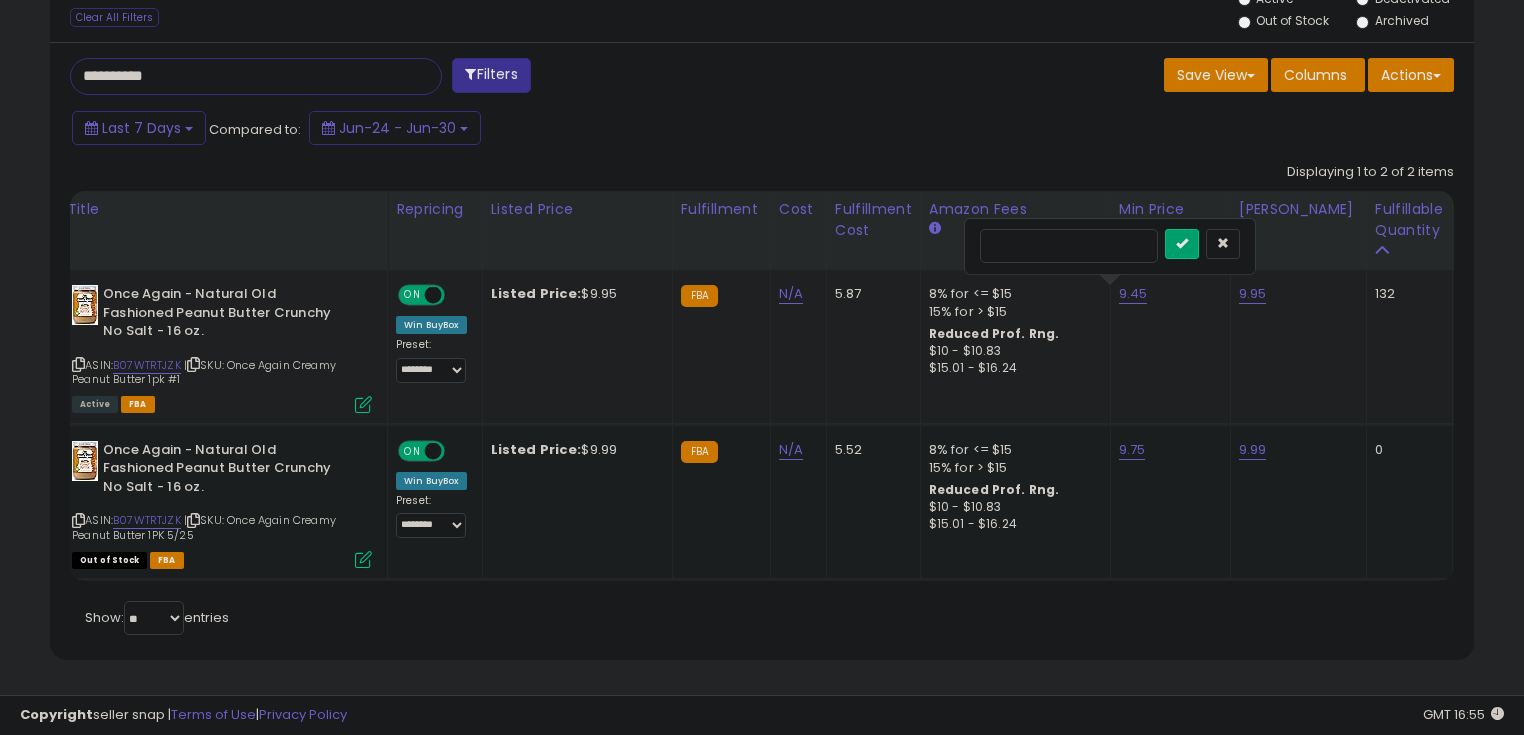 drag, startPoint x: 976, startPoint y: 228, endPoint x: 964, endPoint y: 228, distance: 12 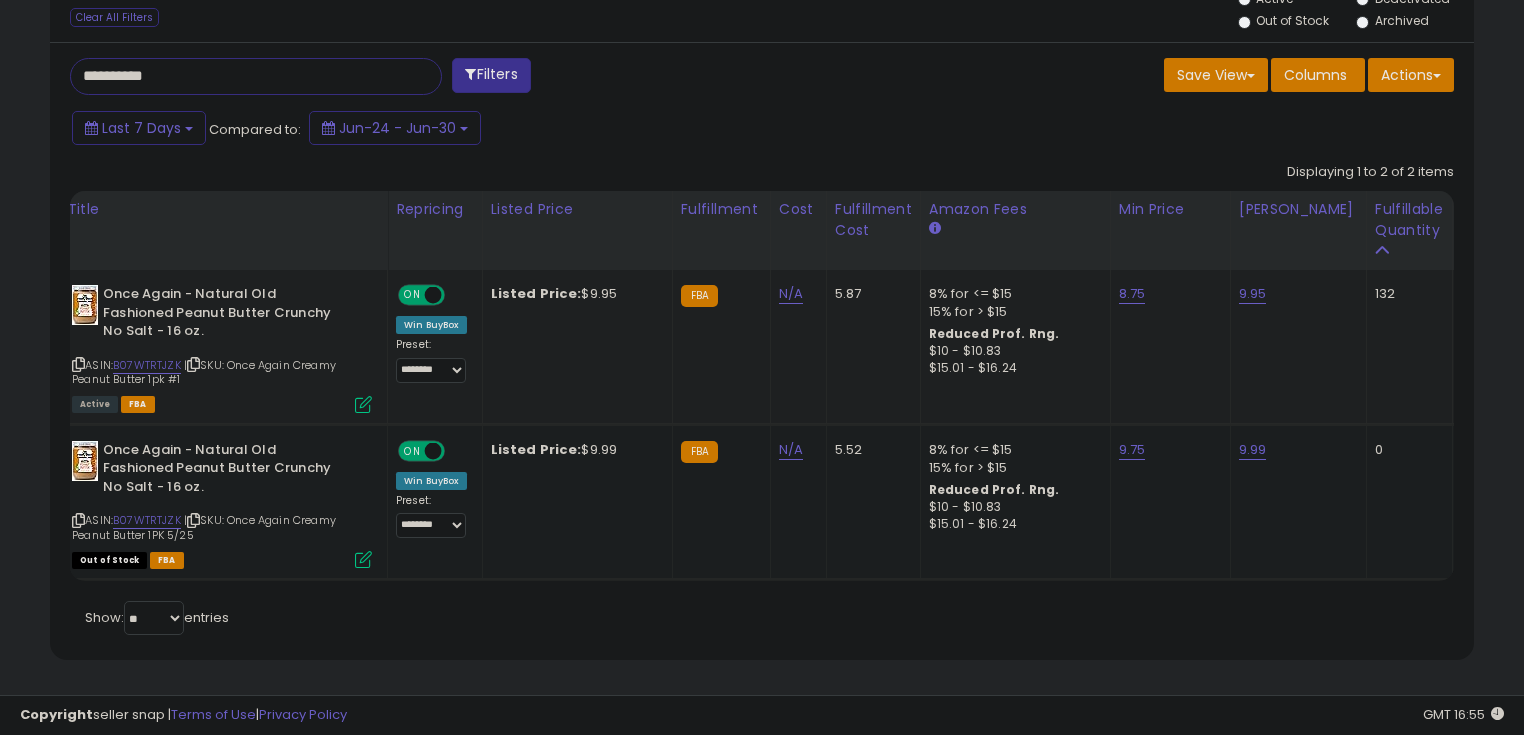 click on "**********" at bounding box center [238, 76] 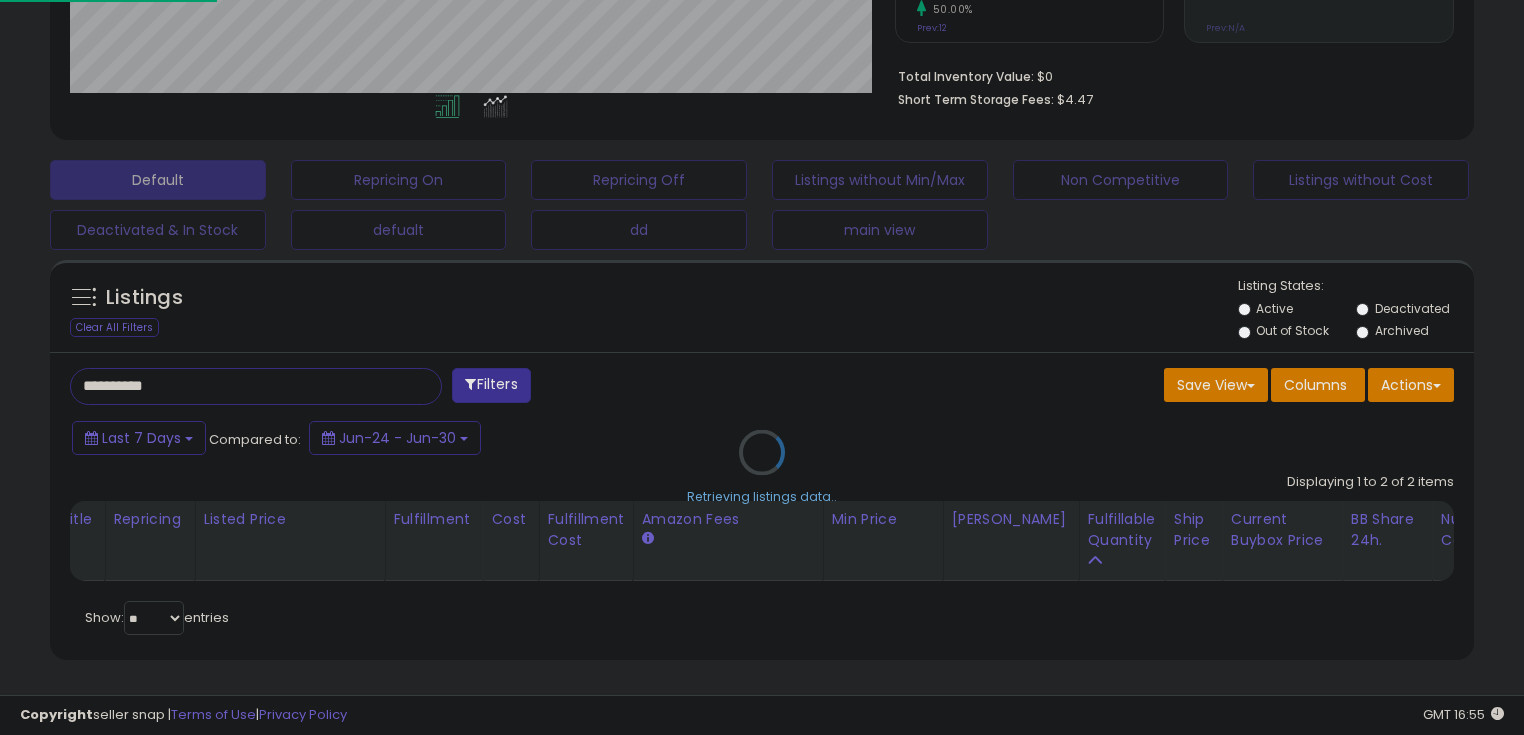 scroll, scrollTop: 999589, scrollLeft: 999168, axis: both 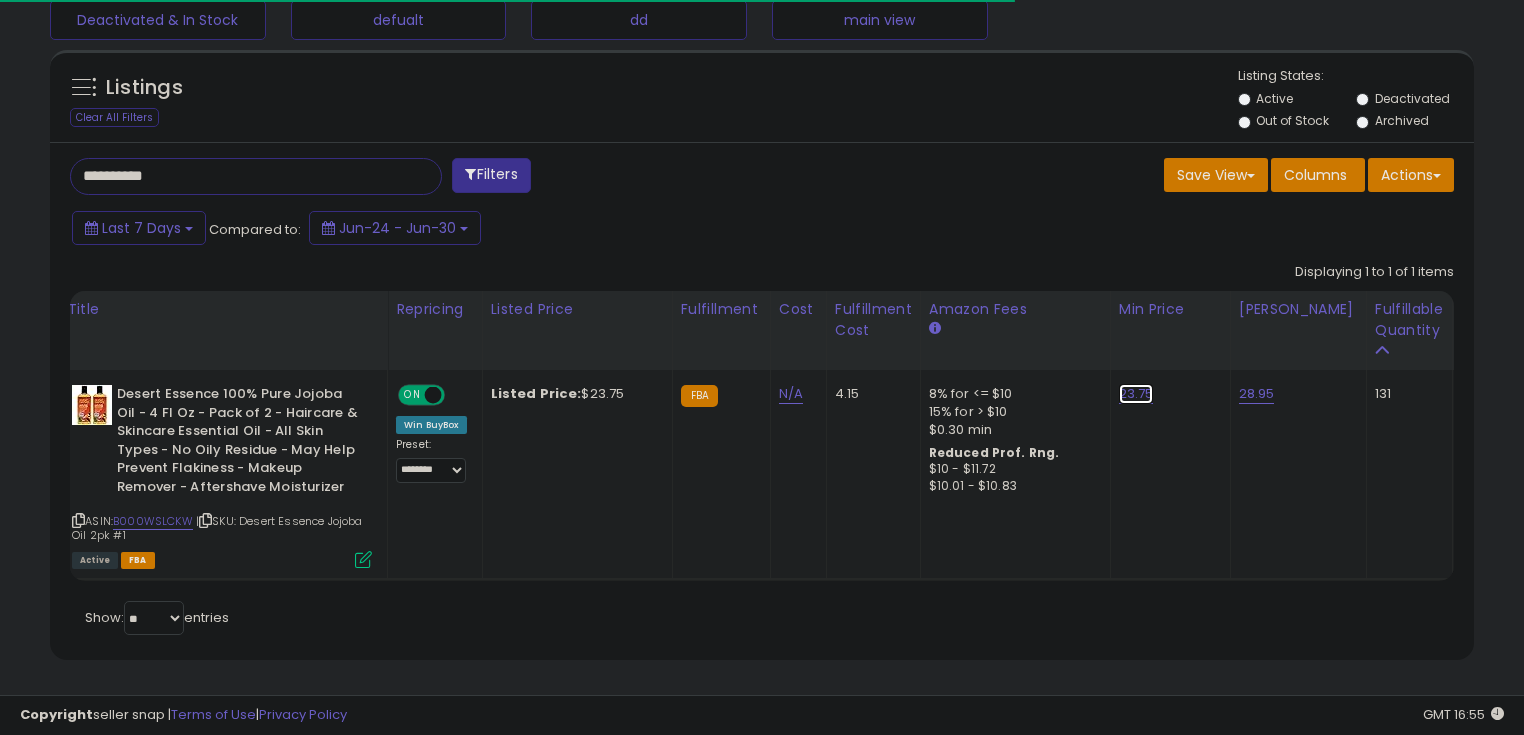 click on "23.75" at bounding box center [1136, 394] 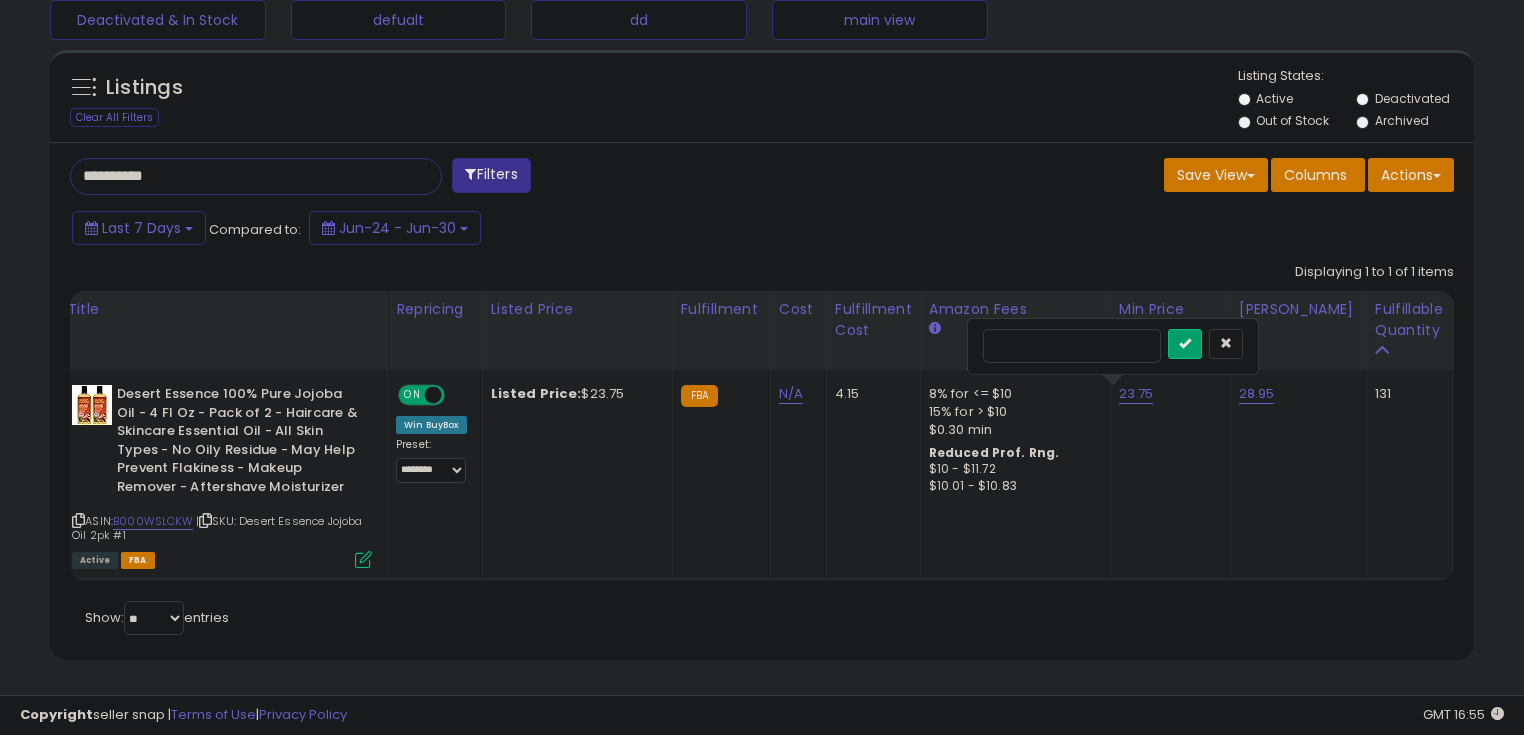 scroll, scrollTop: 999589, scrollLeft: 999175, axis: both 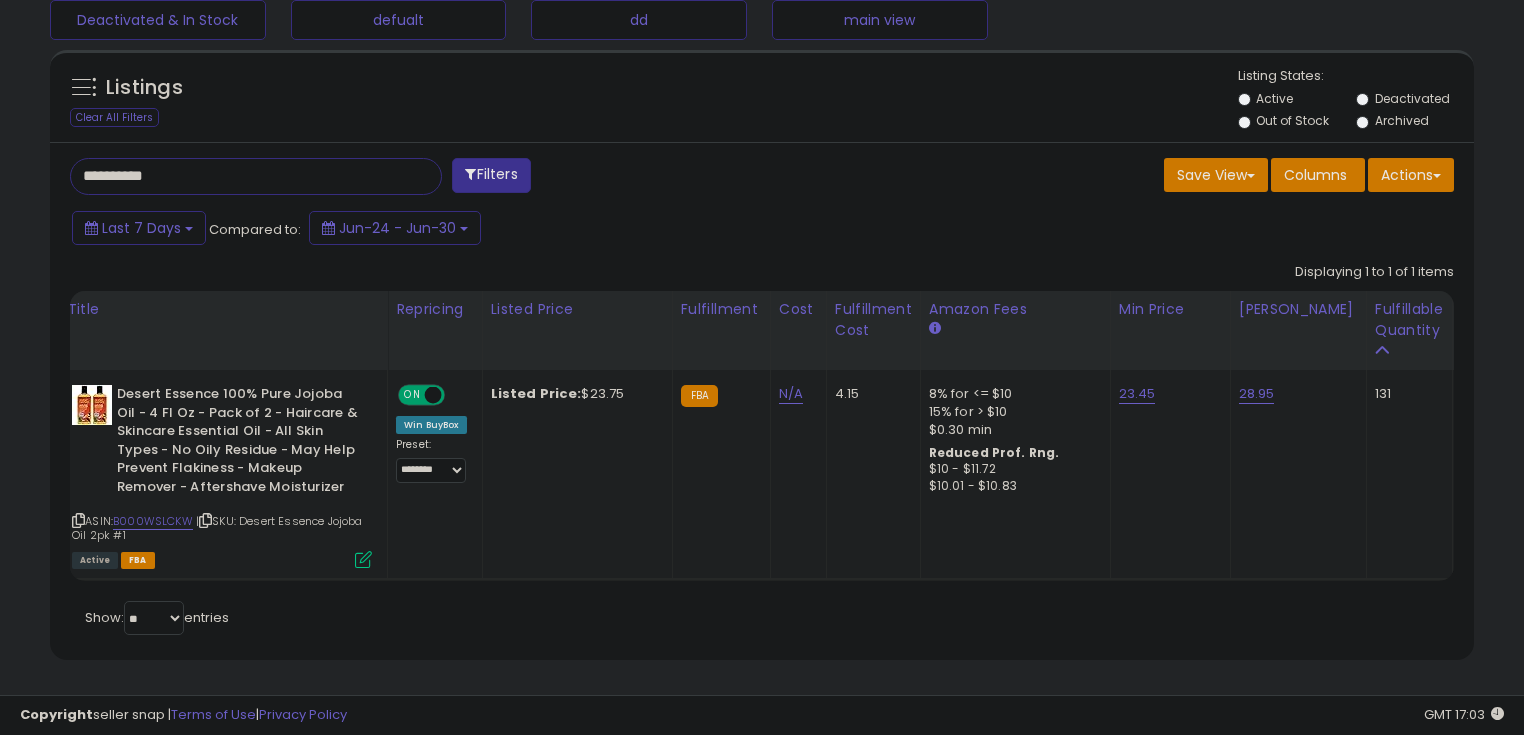 click on "**********" at bounding box center [238, 176] 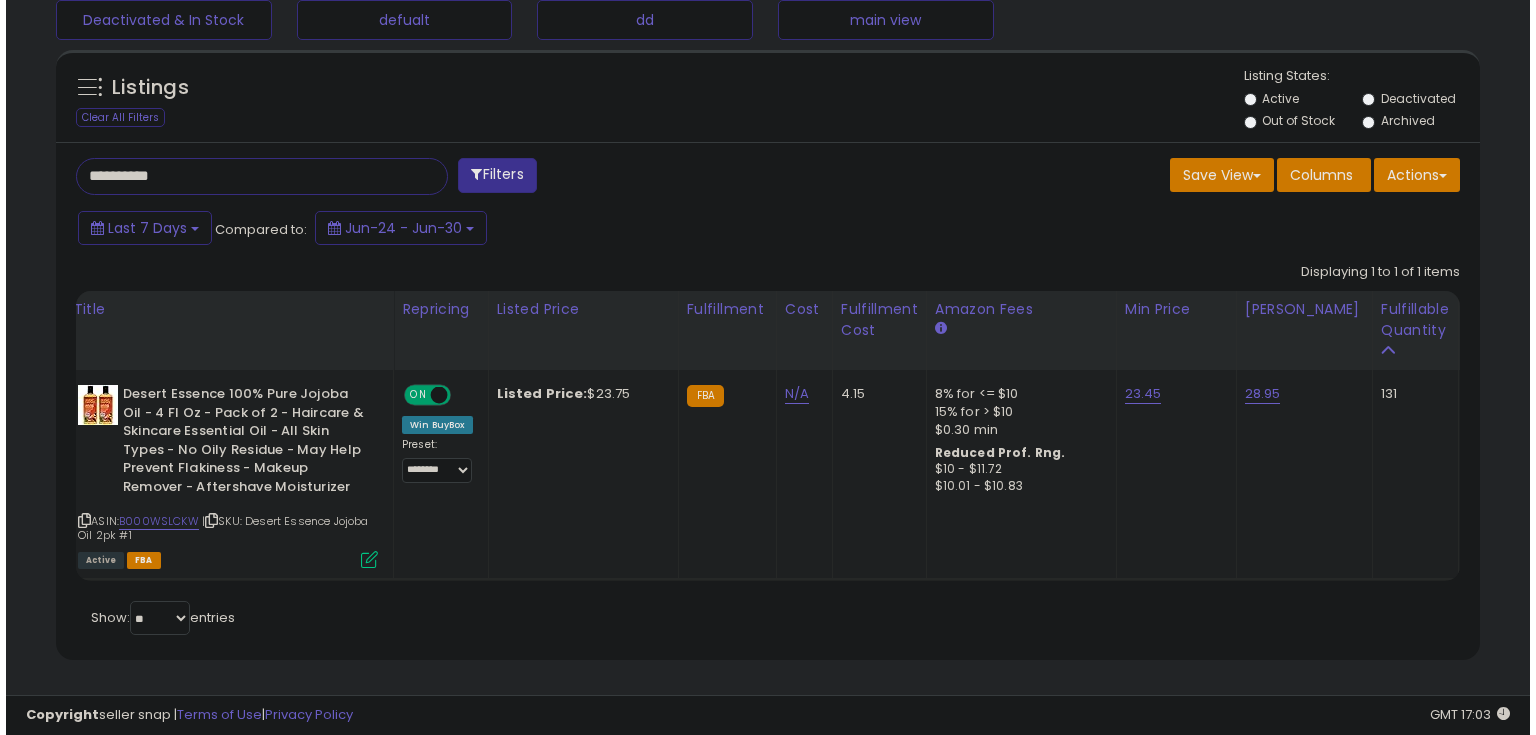 scroll, scrollTop: 480, scrollLeft: 0, axis: vertical 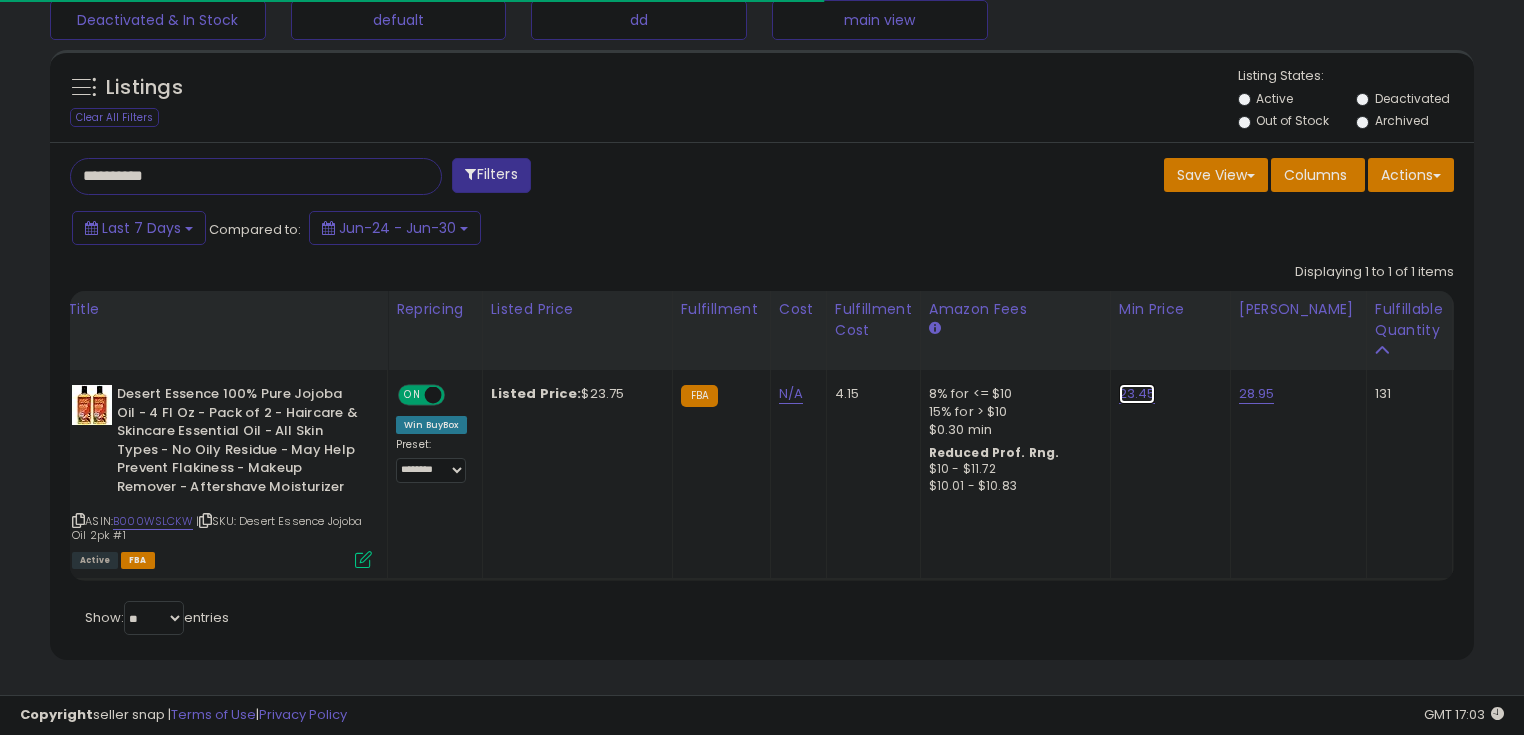 click on "23.45" at bounding box center [1137, 394] 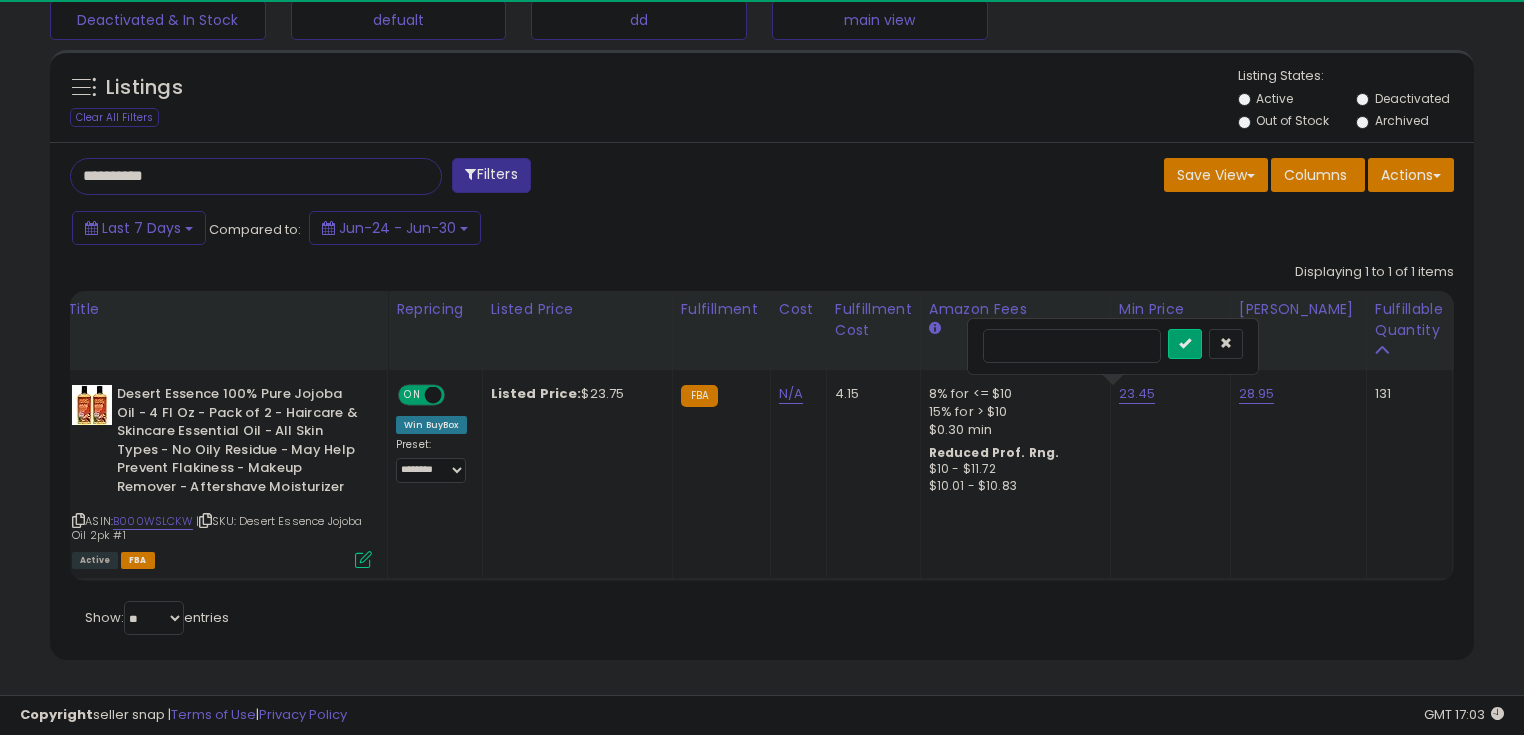 scroll, scrollTop: 999589, scrollLeft: 999175, axis: both 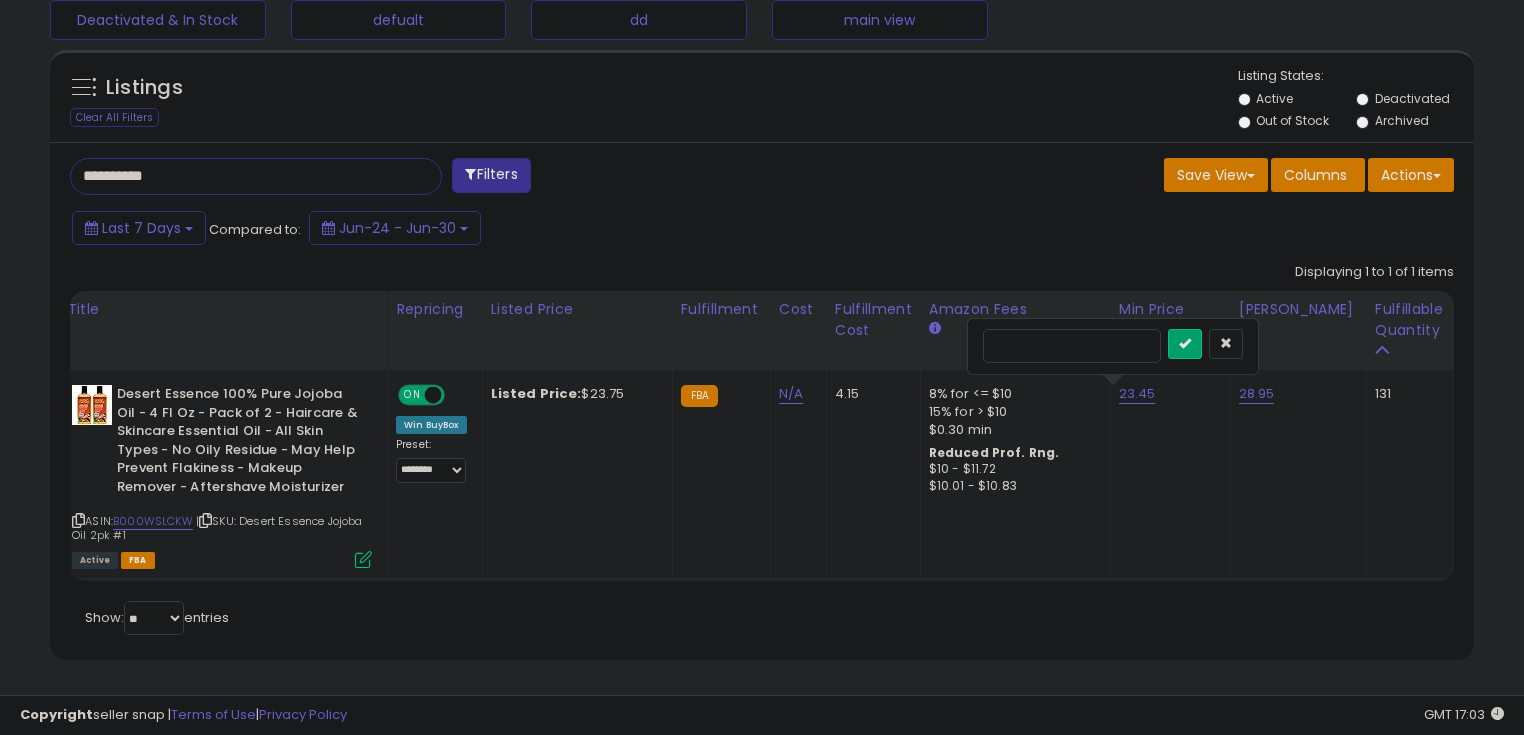 click on "*****" at bounding box center [1072, 346] 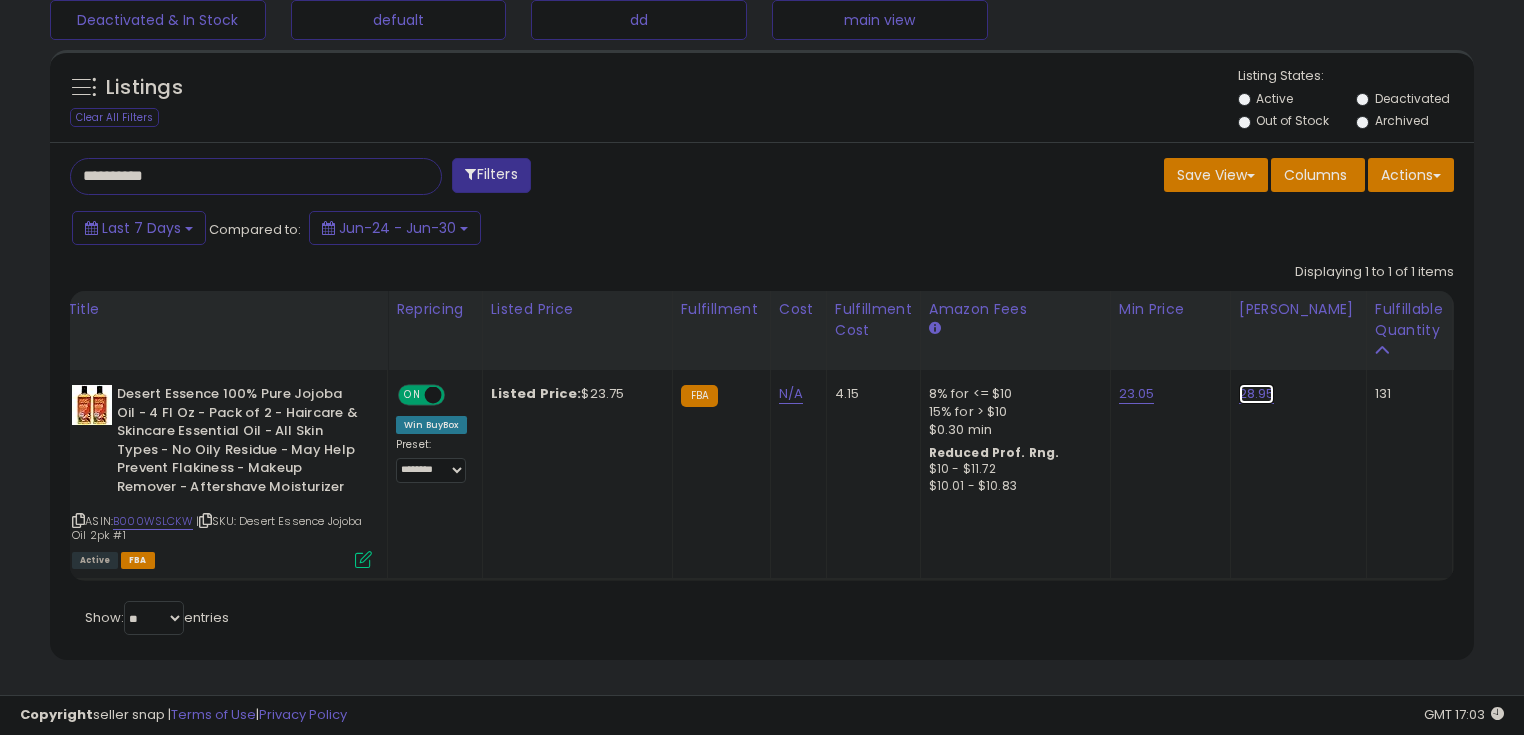 click on "28.95" at bounding box center [1257, 394] 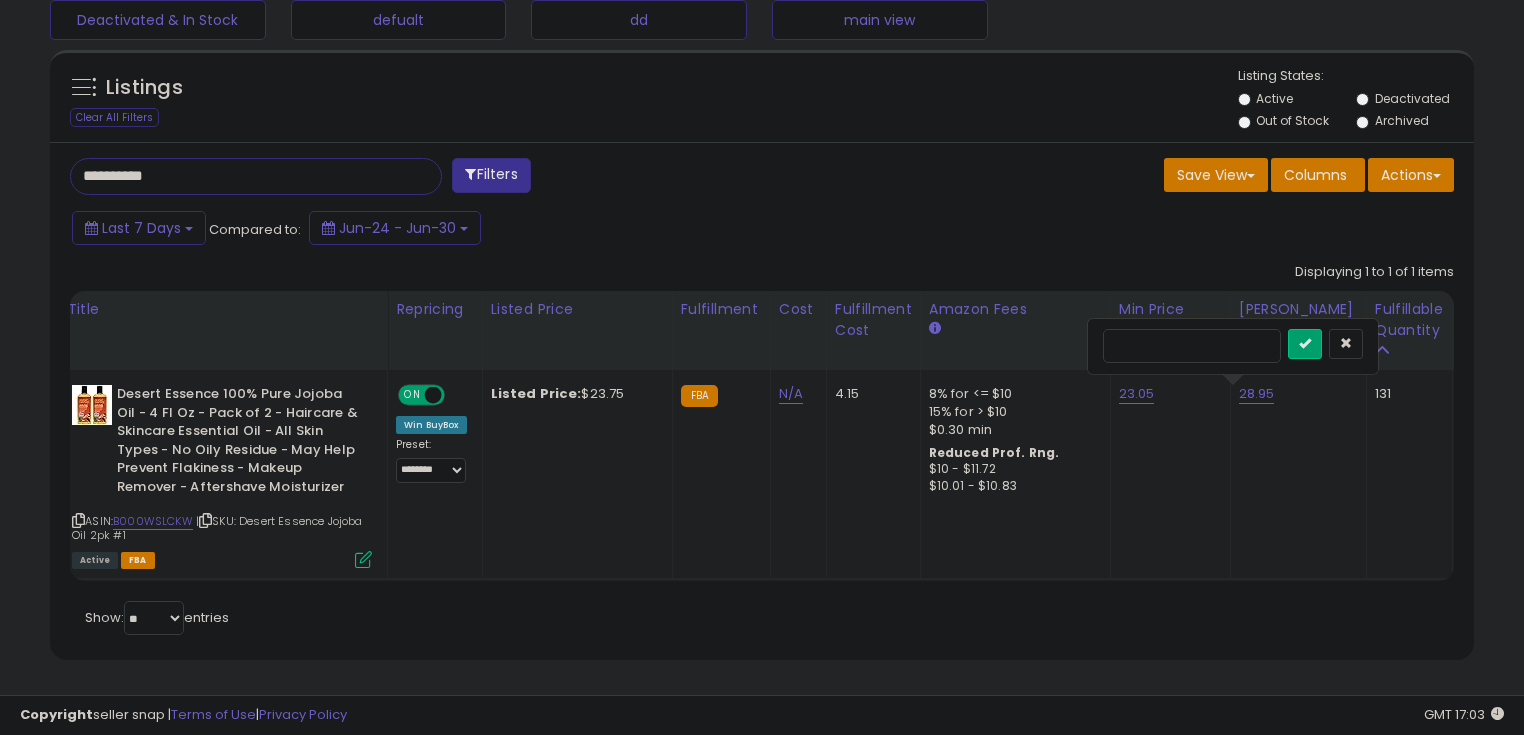 click on "*****" at bounding box center (1192, 346) 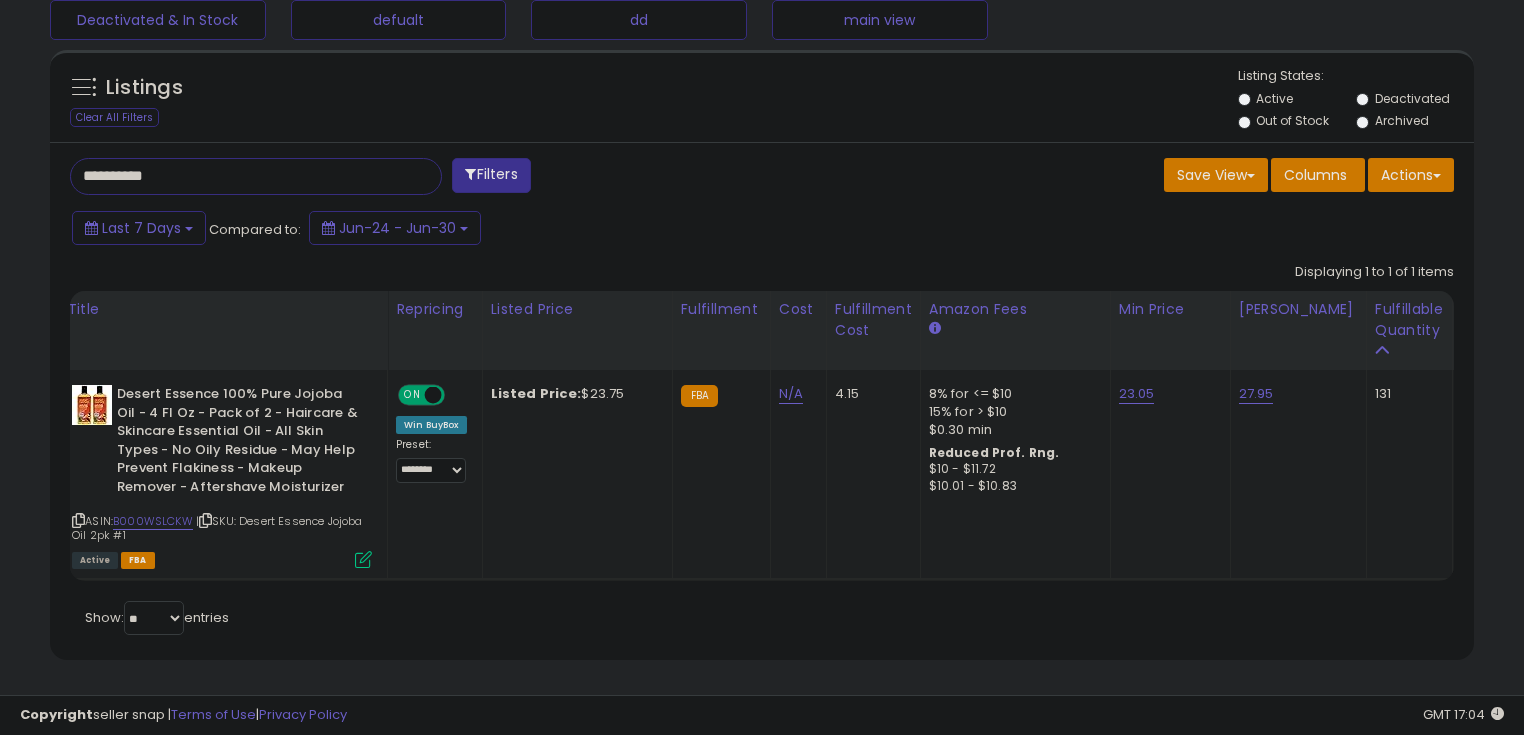 click on "**********" at bounding box center (238, 176) 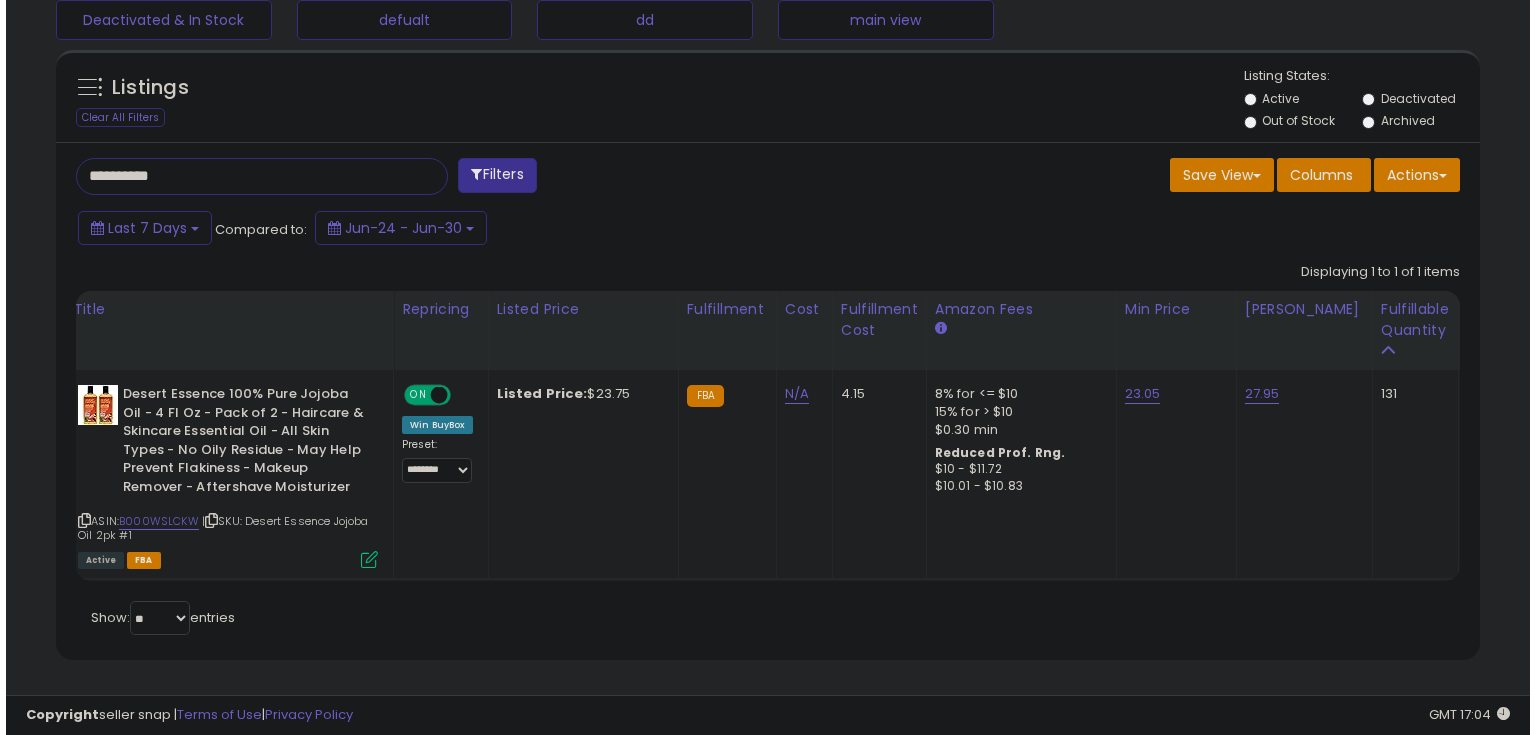 scroll, scrollTop: 480, scrollLeft: 0, axis: vertical 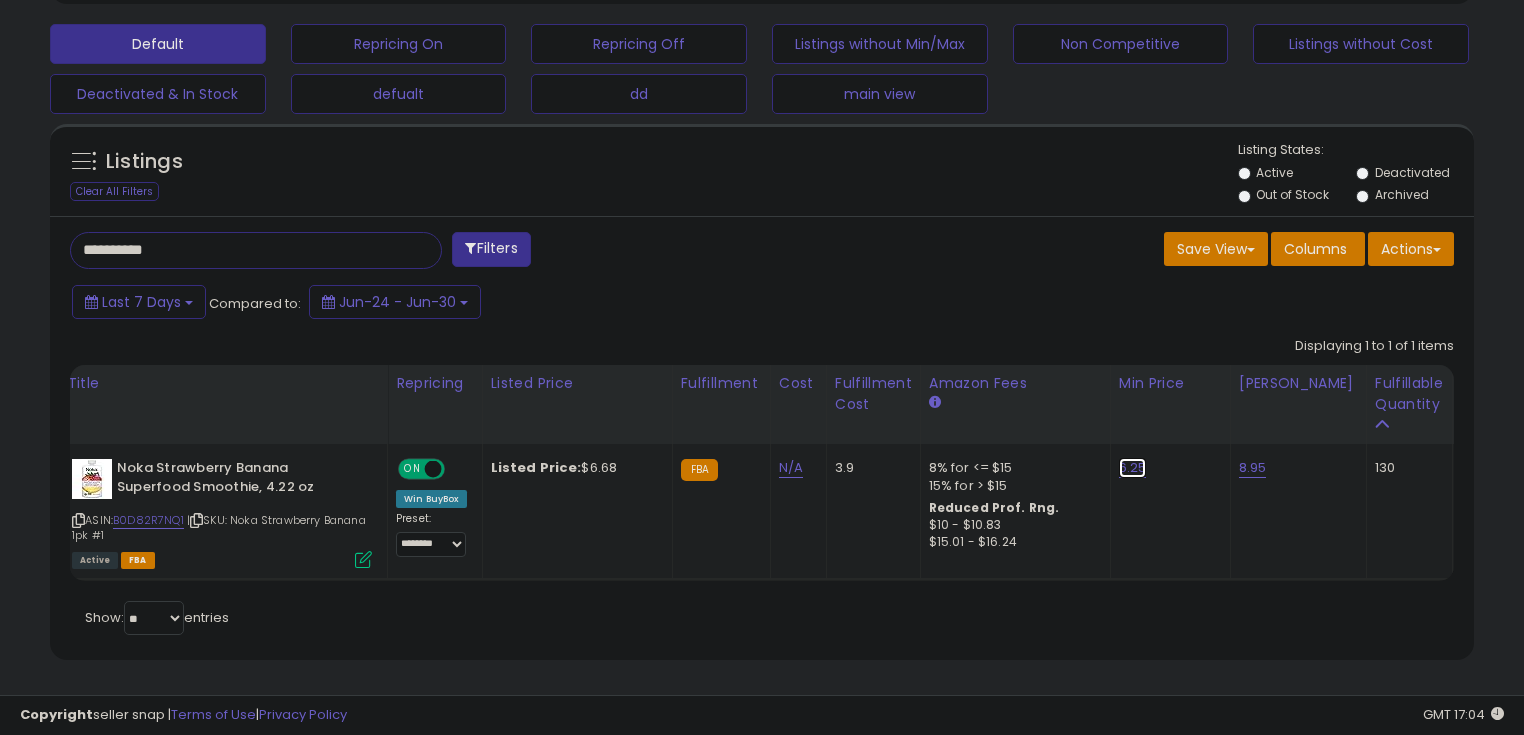 click on "6.25" at bounding box center [1133, 468] 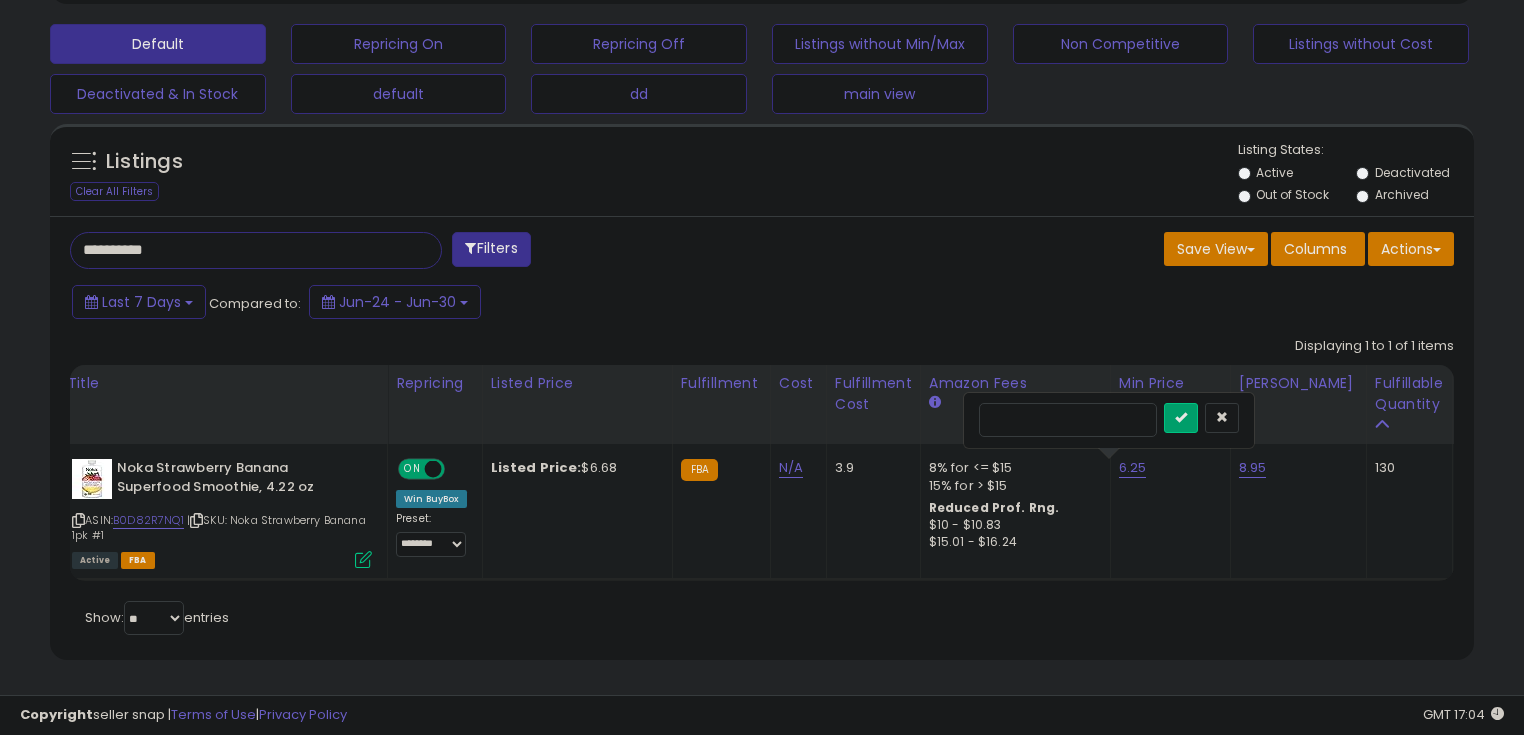 drag, startPoint x: 1010, startPoint y: 411, endPoint x: 960, endPoint y: 410, distance: 50.01 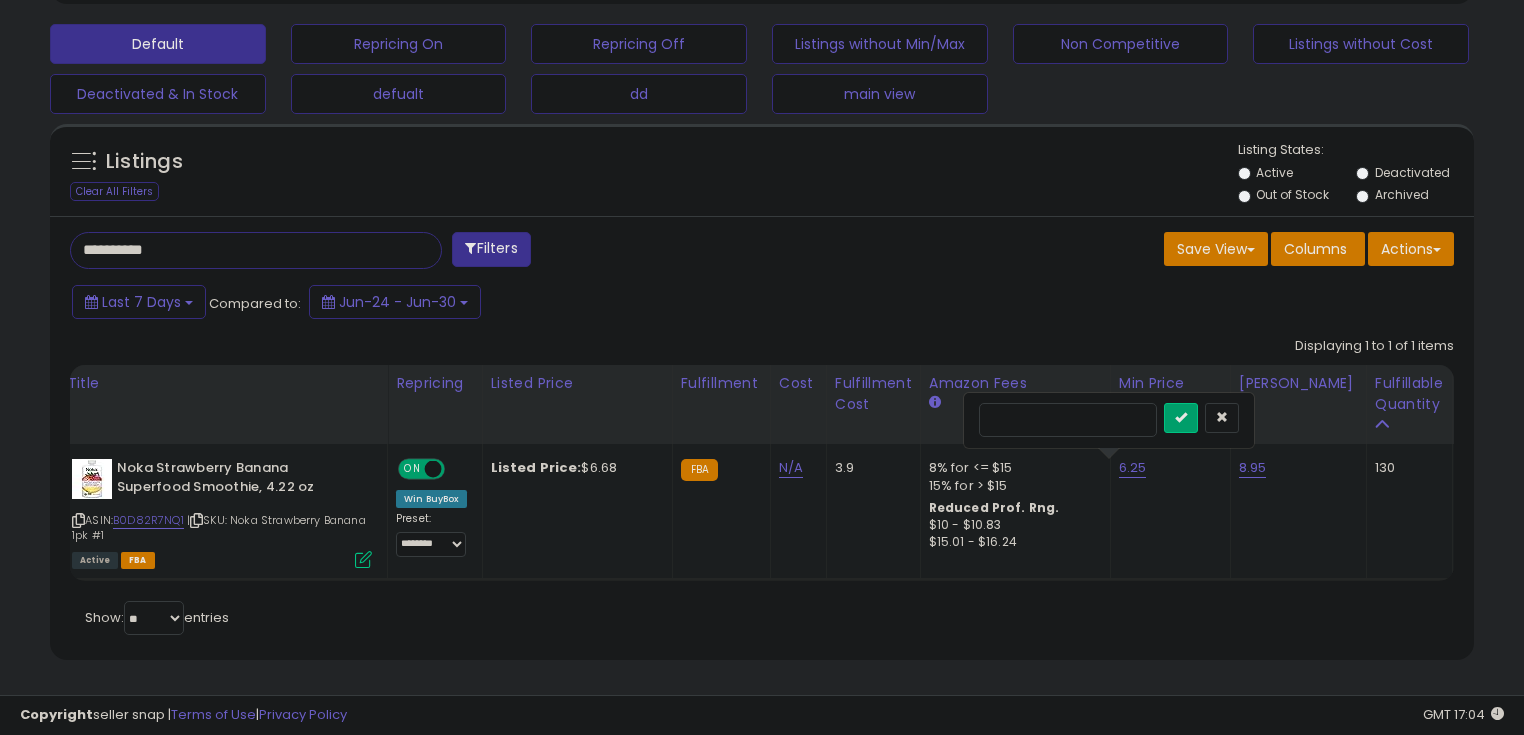 type on "****" 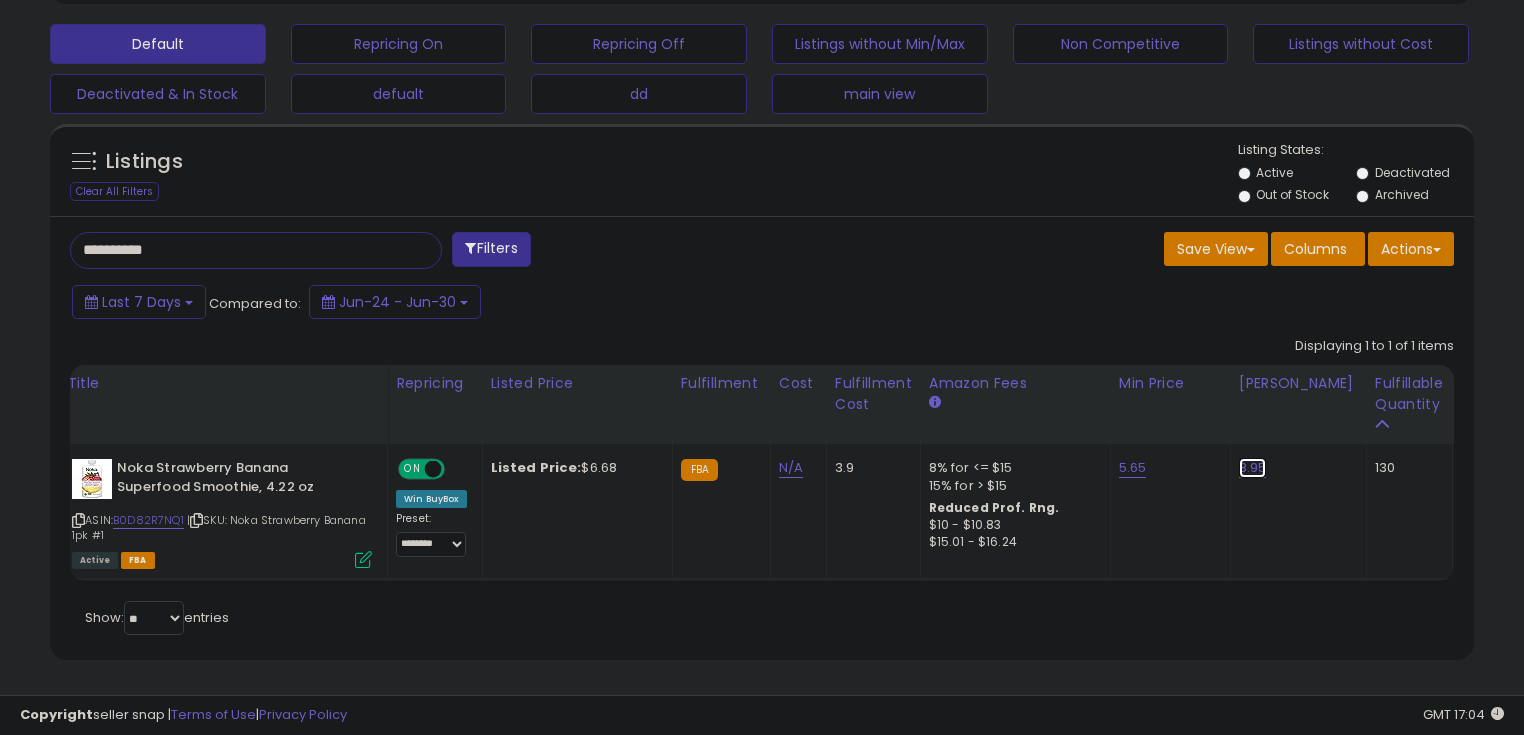 click on "8.95" at bounding box center [1253, 468] 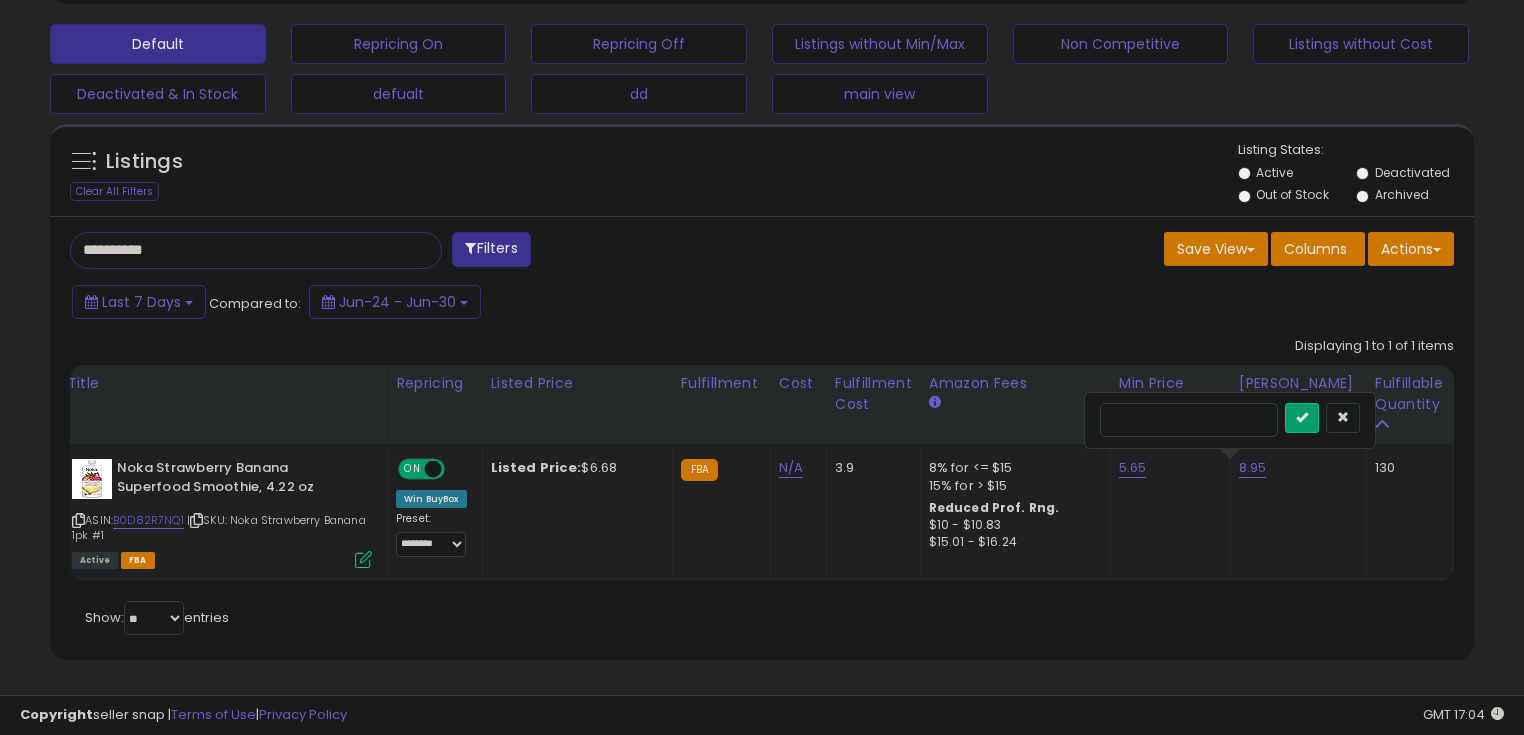 click on "****" at bounding box center (1189, 420) 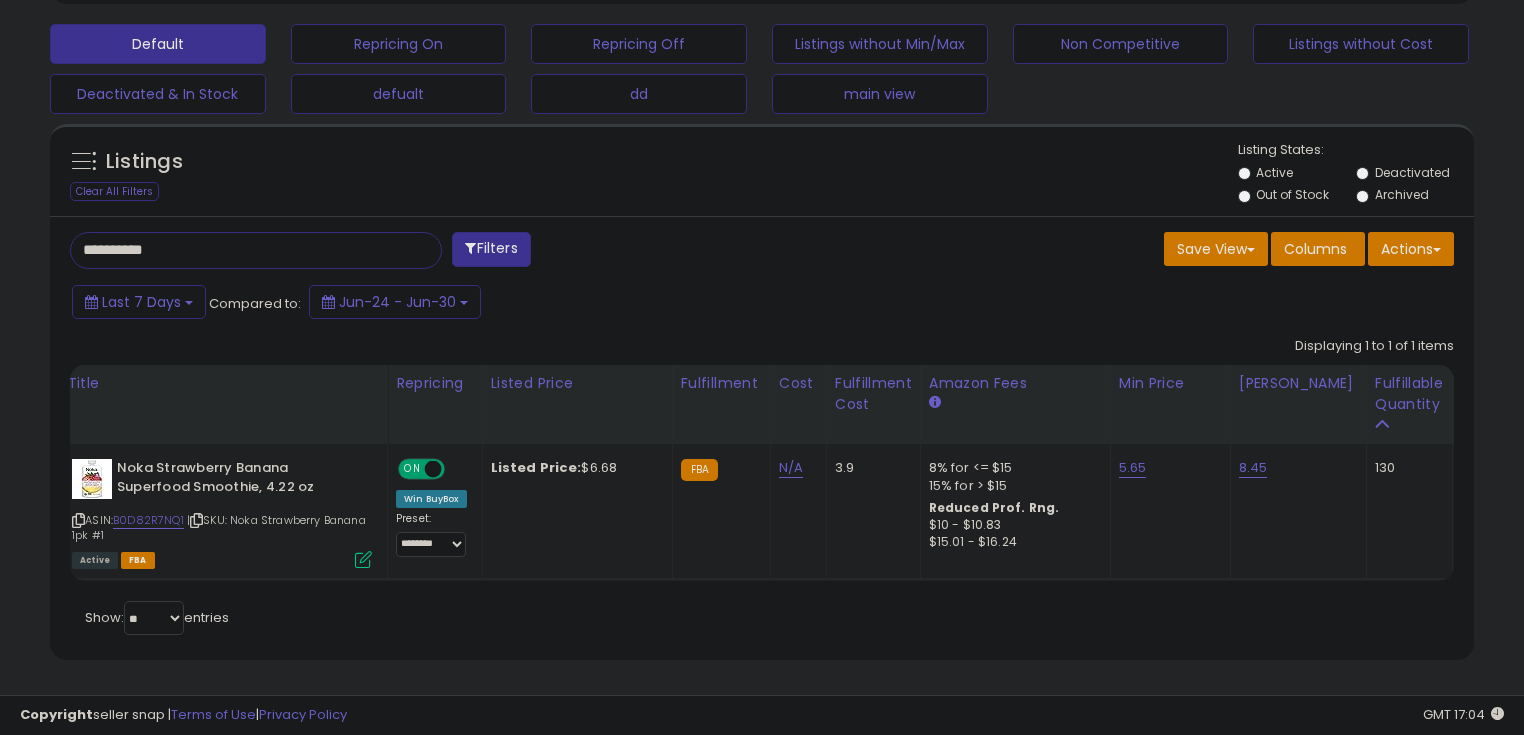 click on "**********" at bounding box center [238, 250] 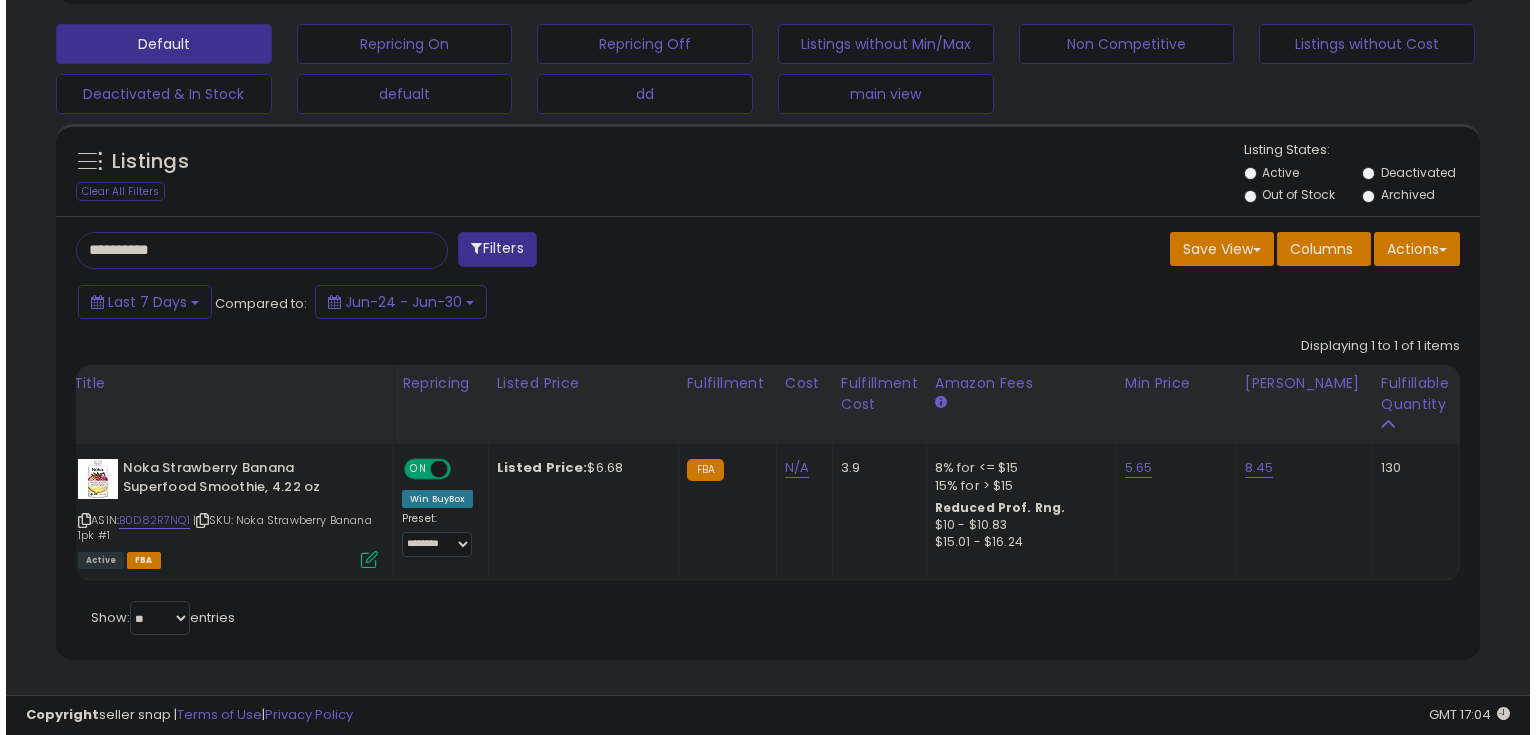 scroll, scrollTop: 480, scrollLeft: 0, axis: vertical 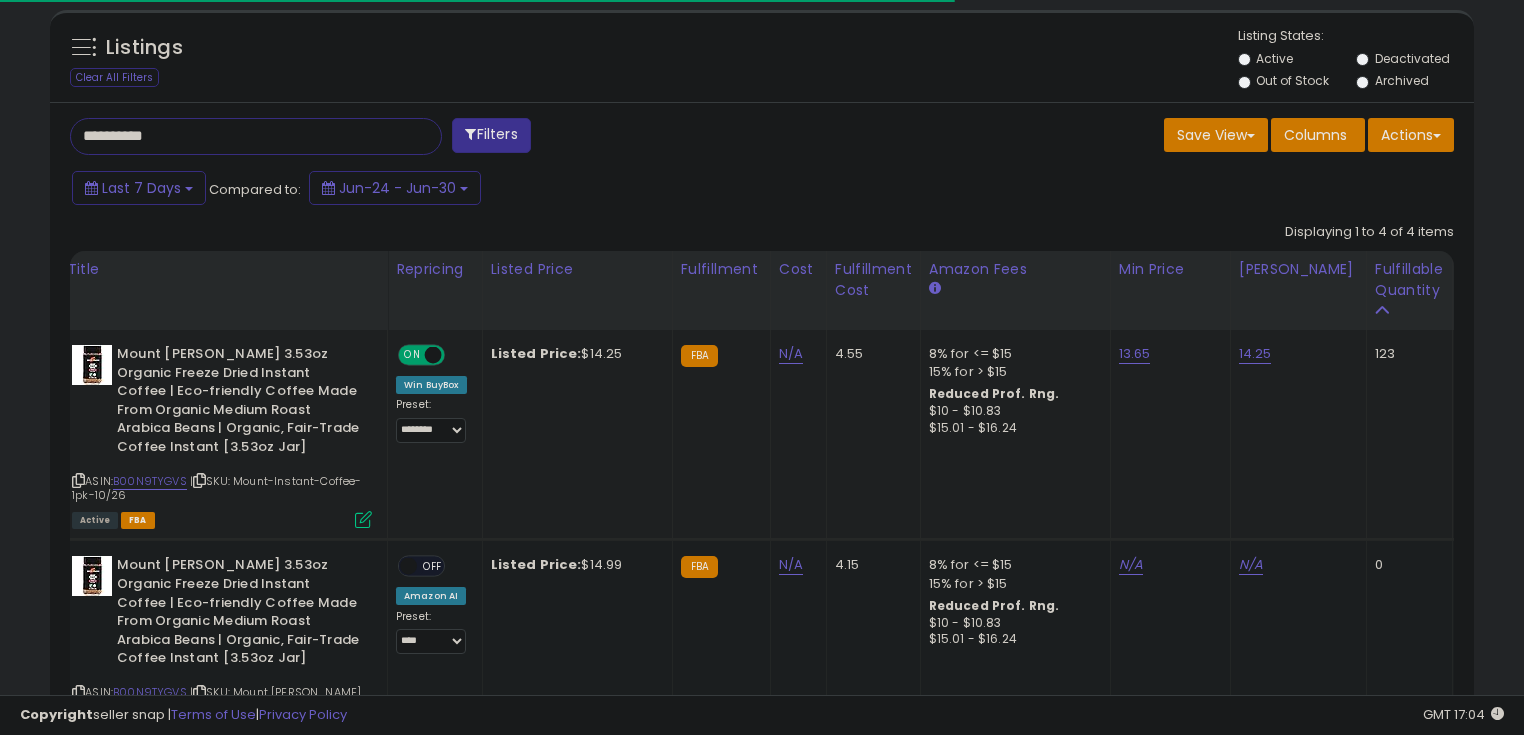 type on "**********" 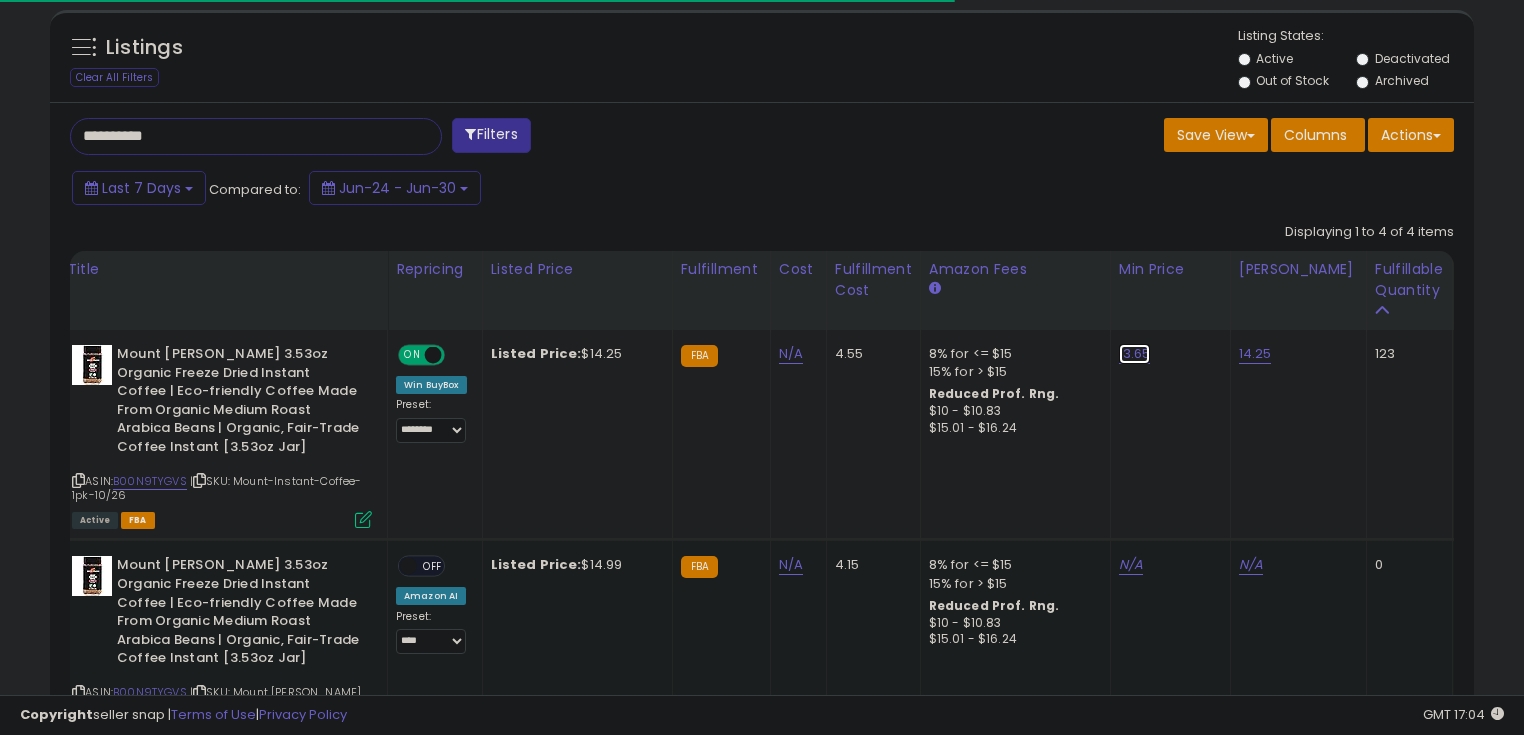 click on "13.65" at bounding box center (1135, 354) 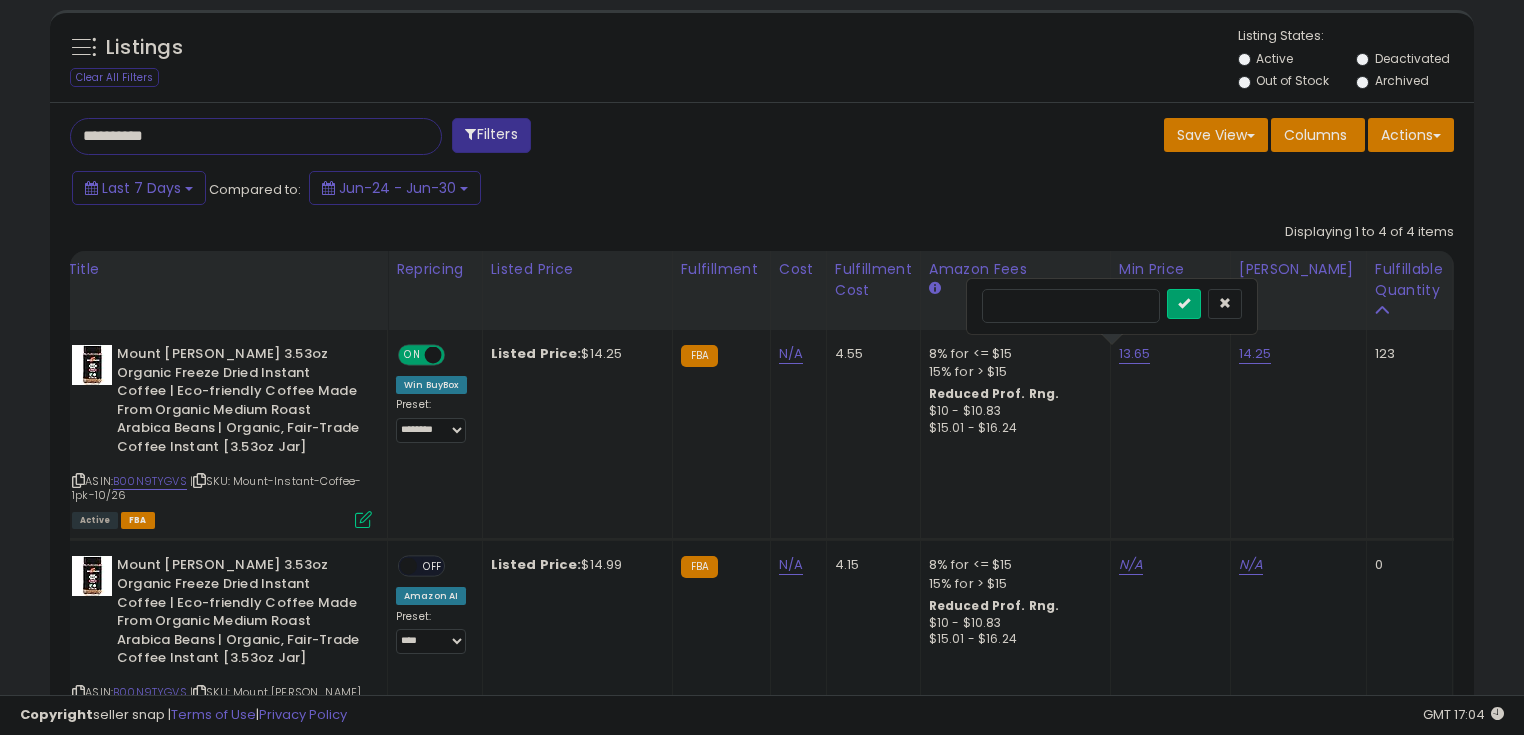 scroll, scrollTop: 999589, scrollLeft: 999175, axis: both 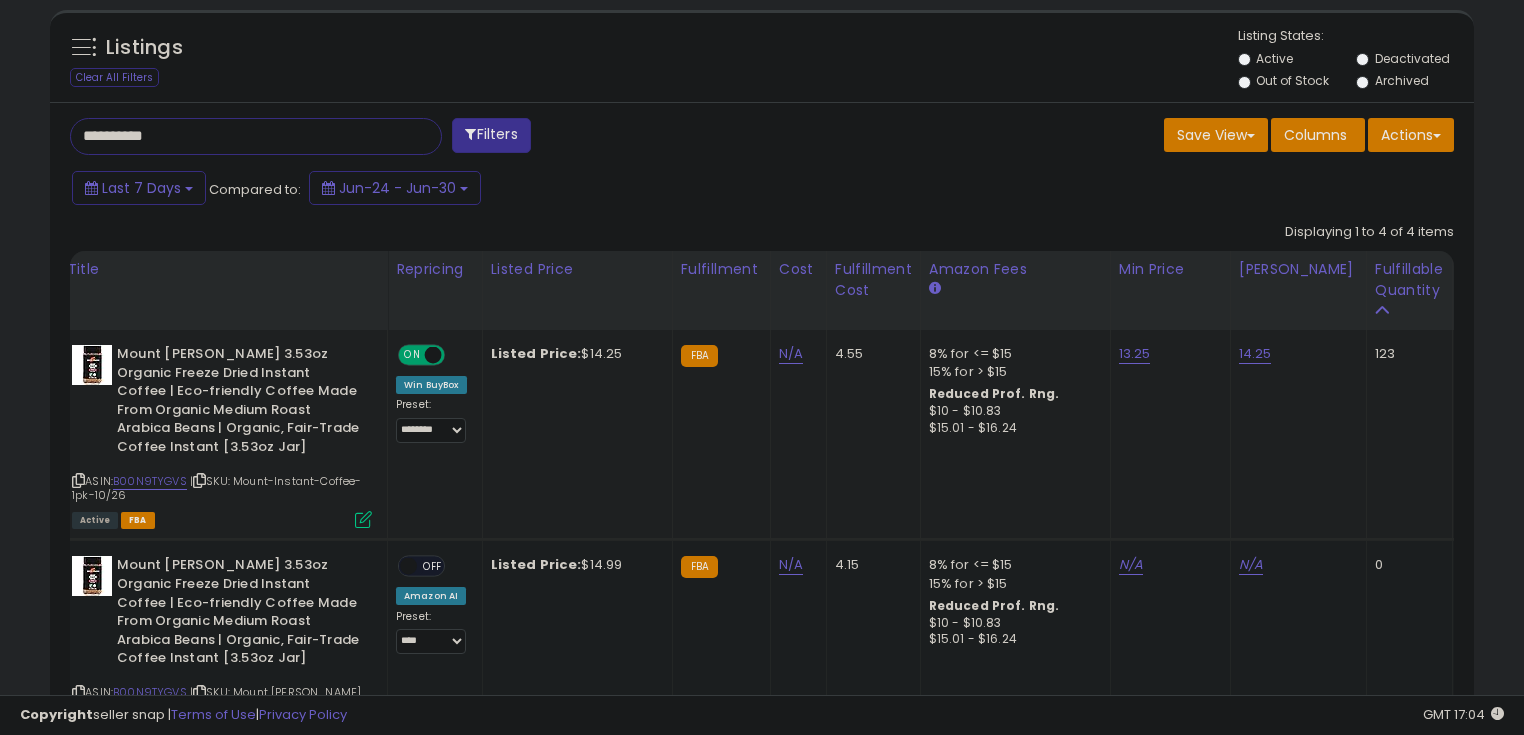 click on "**********" at bounding box center [238, 136] 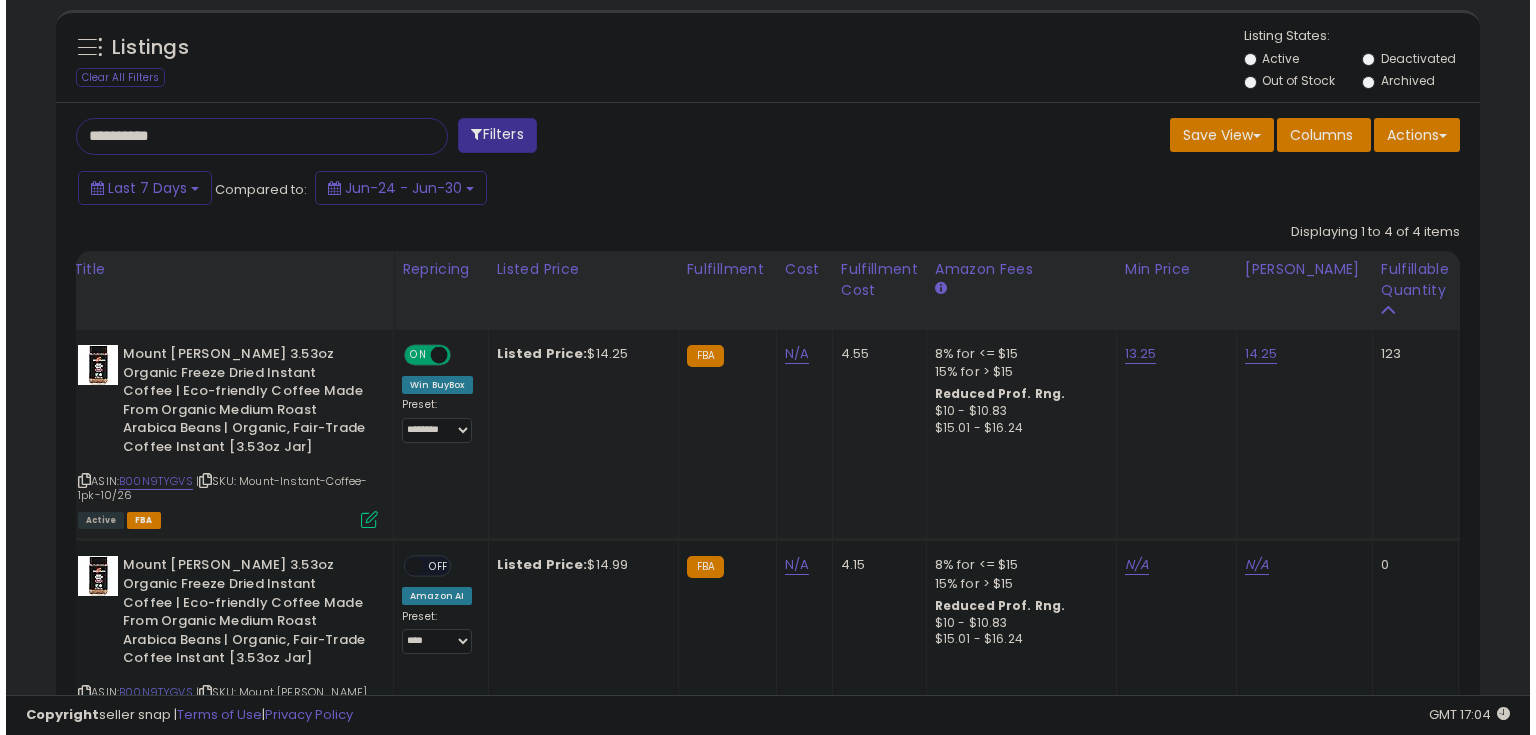 scroll, scrollTop: 480, scrollLeft: 0, axis: vertical 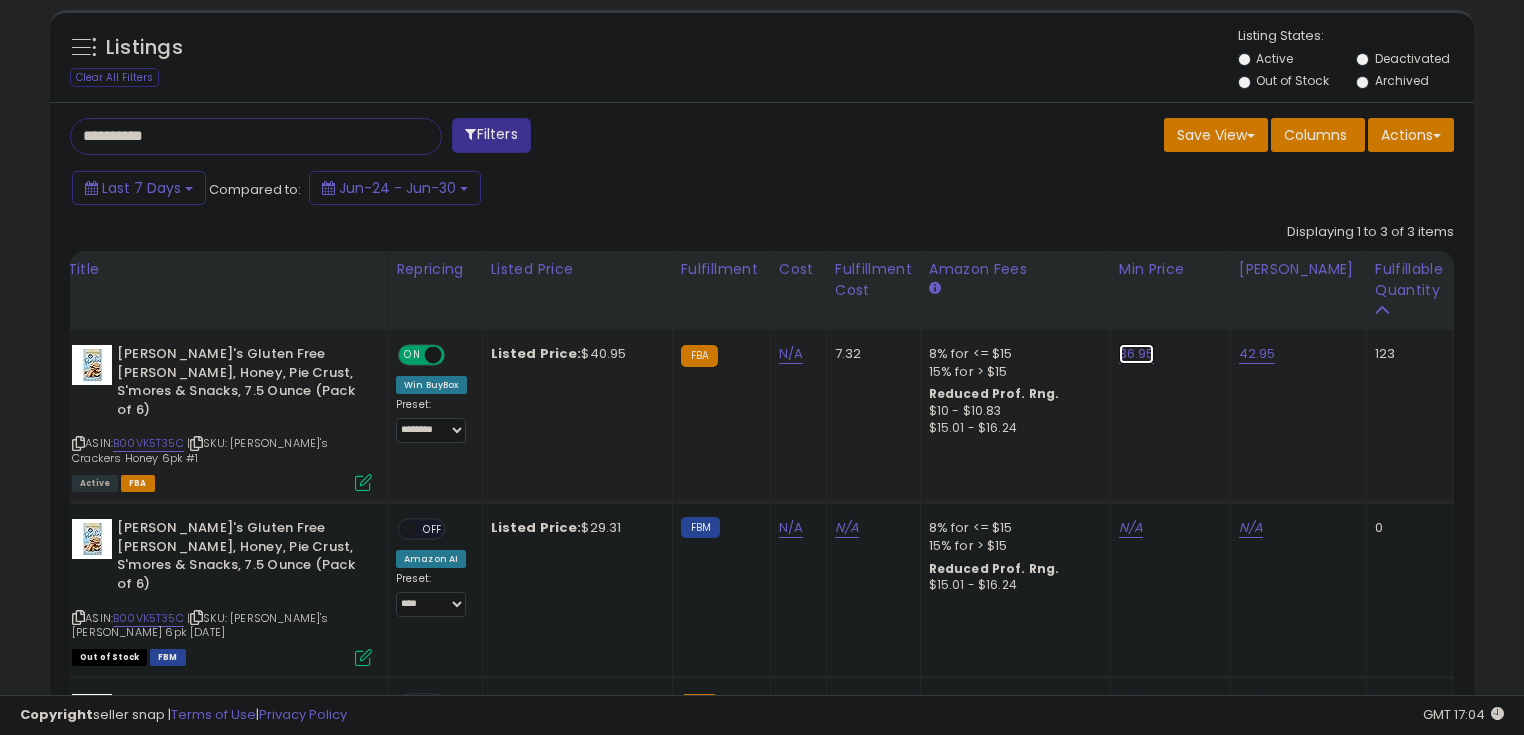 click on "36.95" at bounding box center [1137, 354] 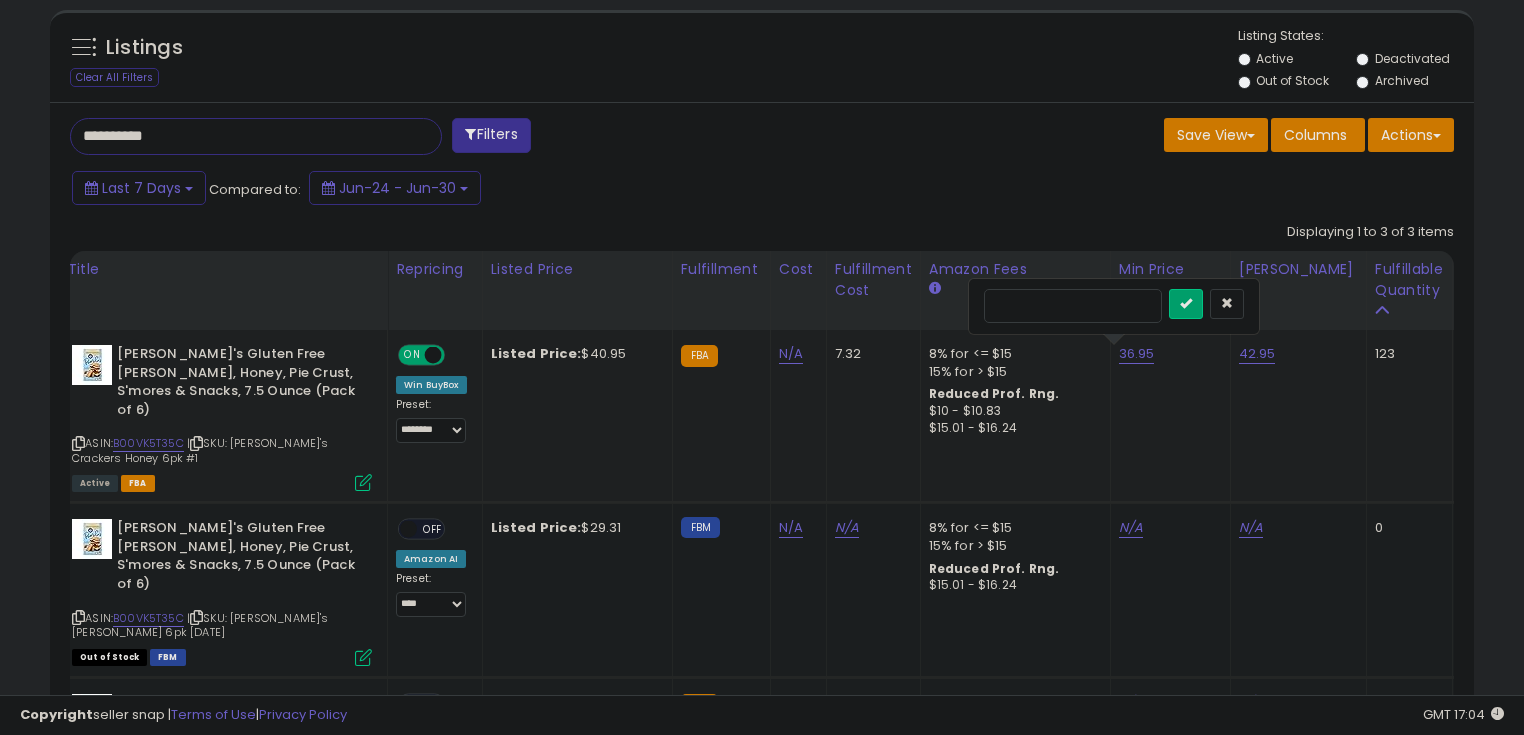 click on "*****" at bounding box center [1073, 306] 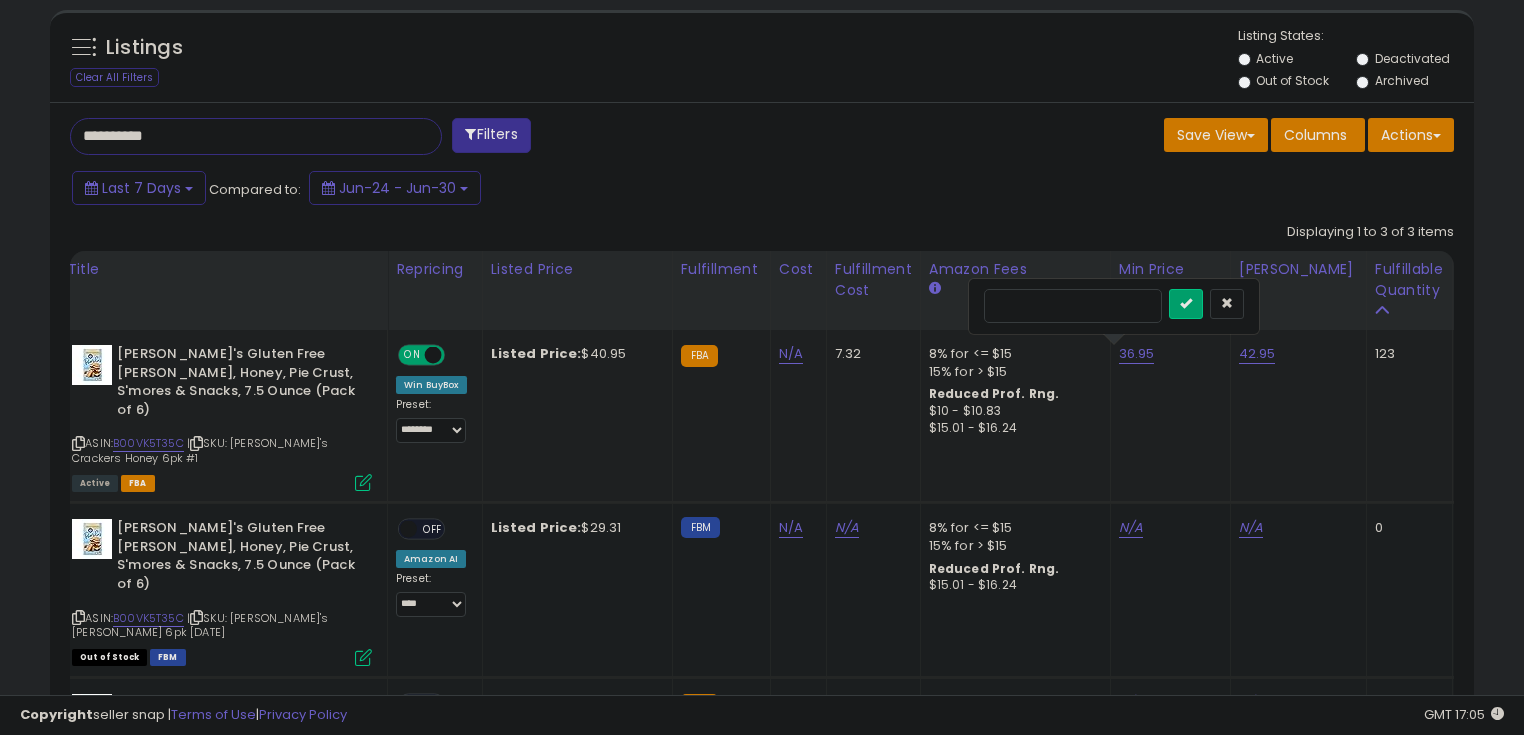 type on "*****" 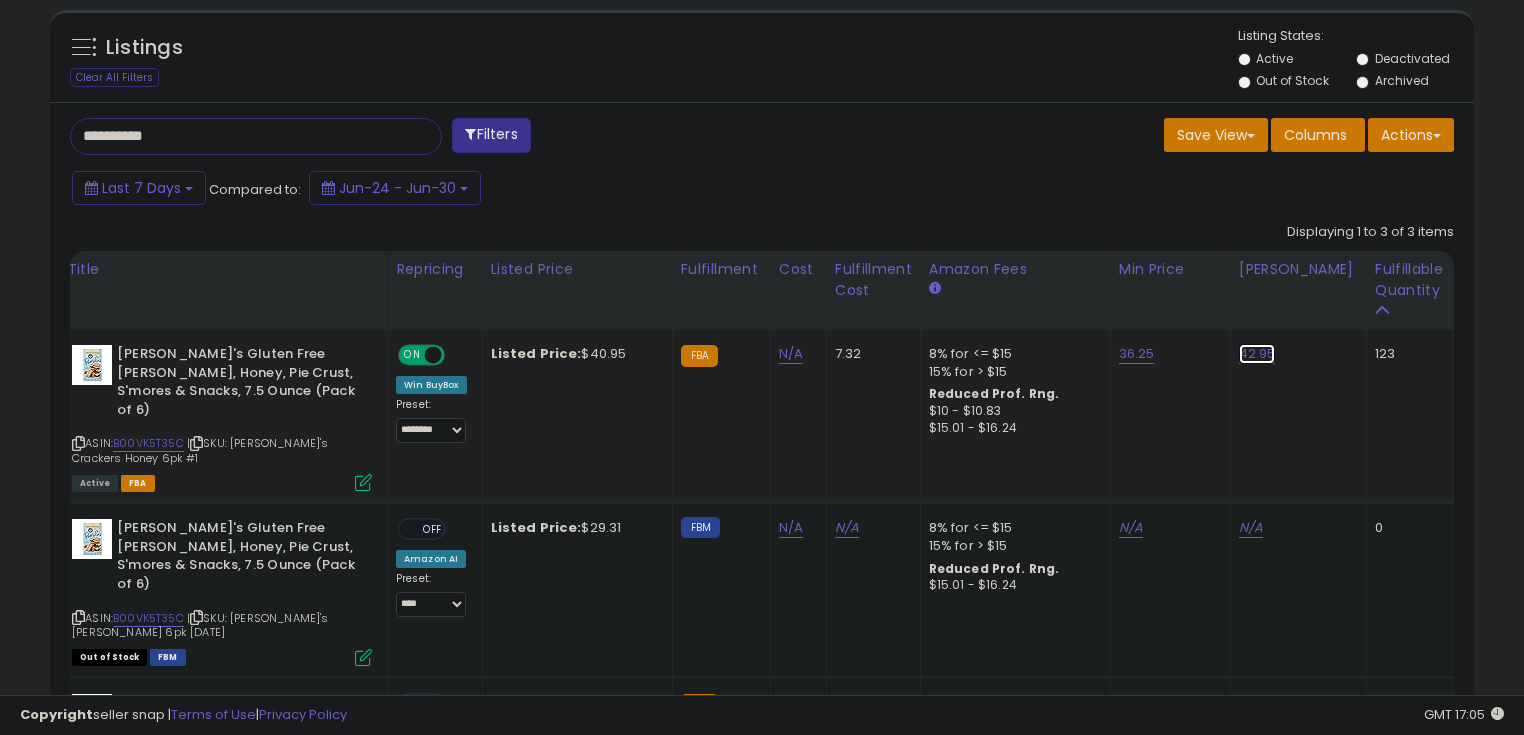 click on "42.95" at bounding box center (1257, 354) 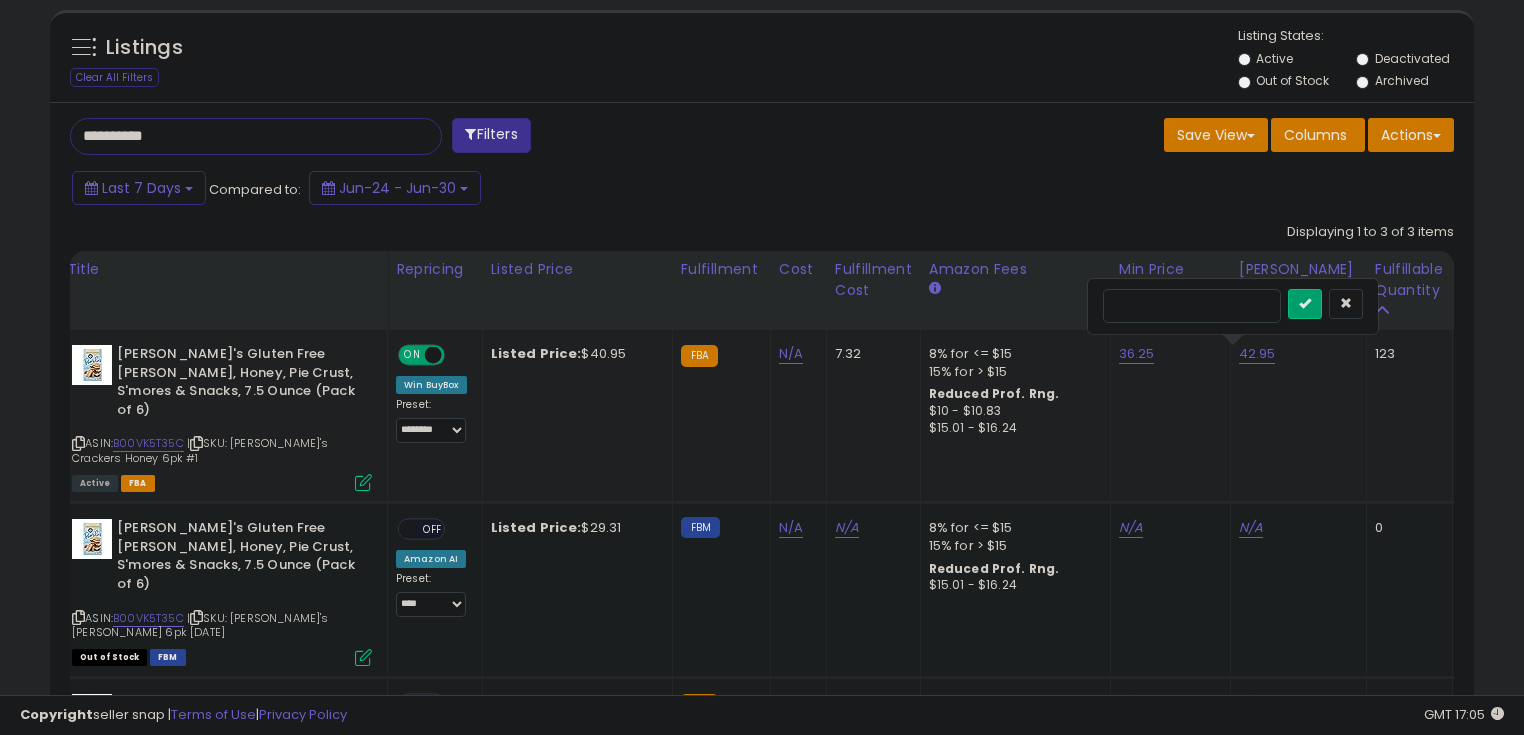 click on "*****" at bounding box center (1192, 306) 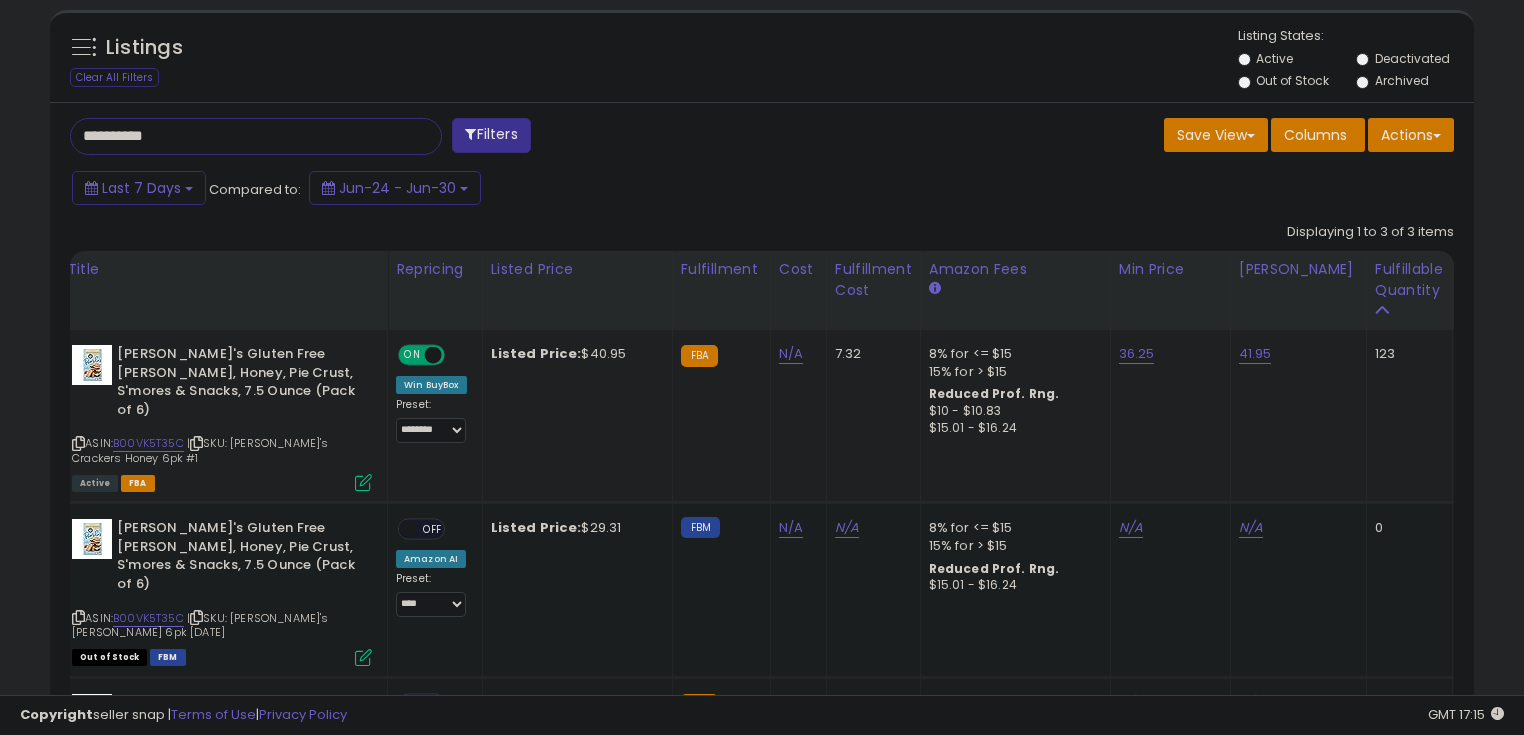 click on "**********" at bounding box center (238, 136) 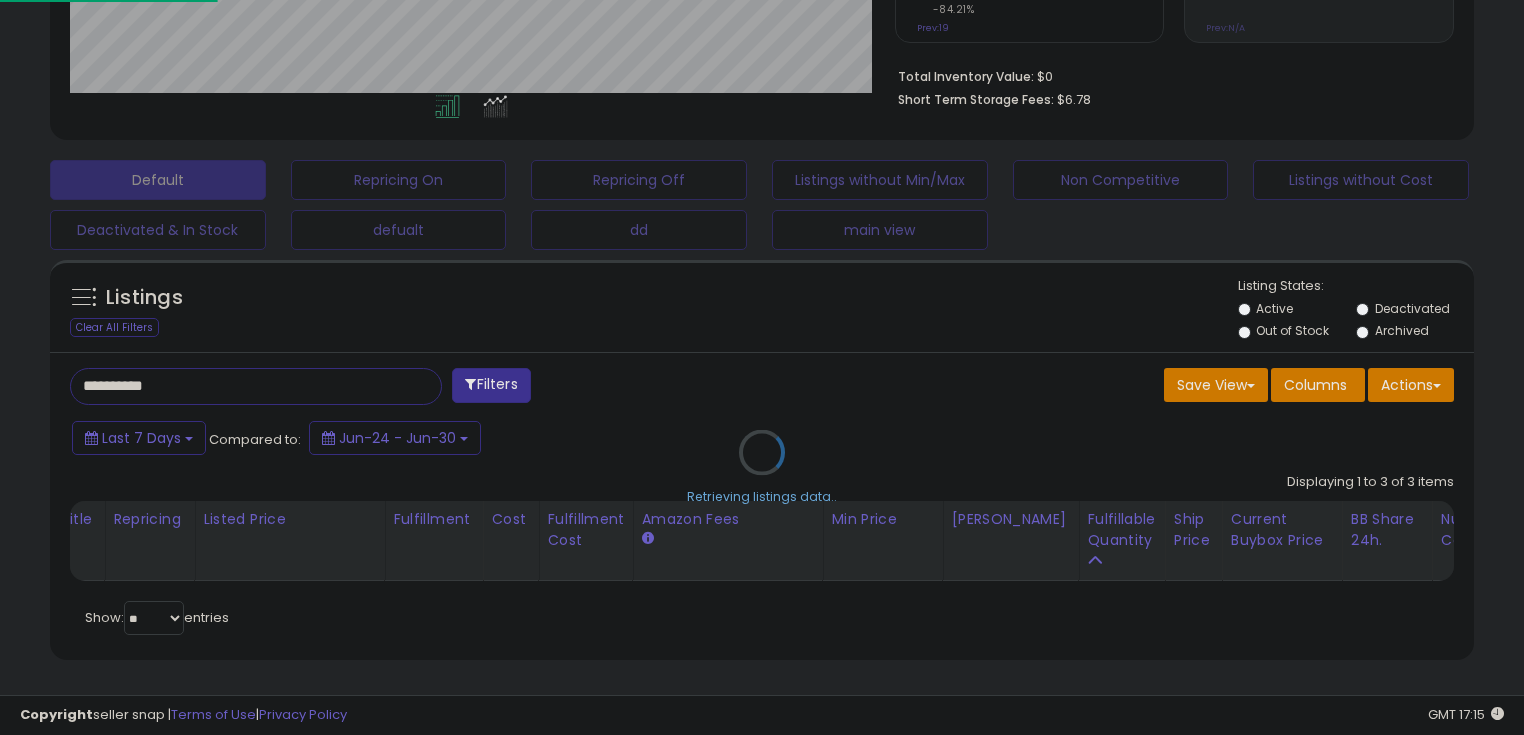 scroll, scrollTop: 999589, scrollLeft: 999168, axis: both 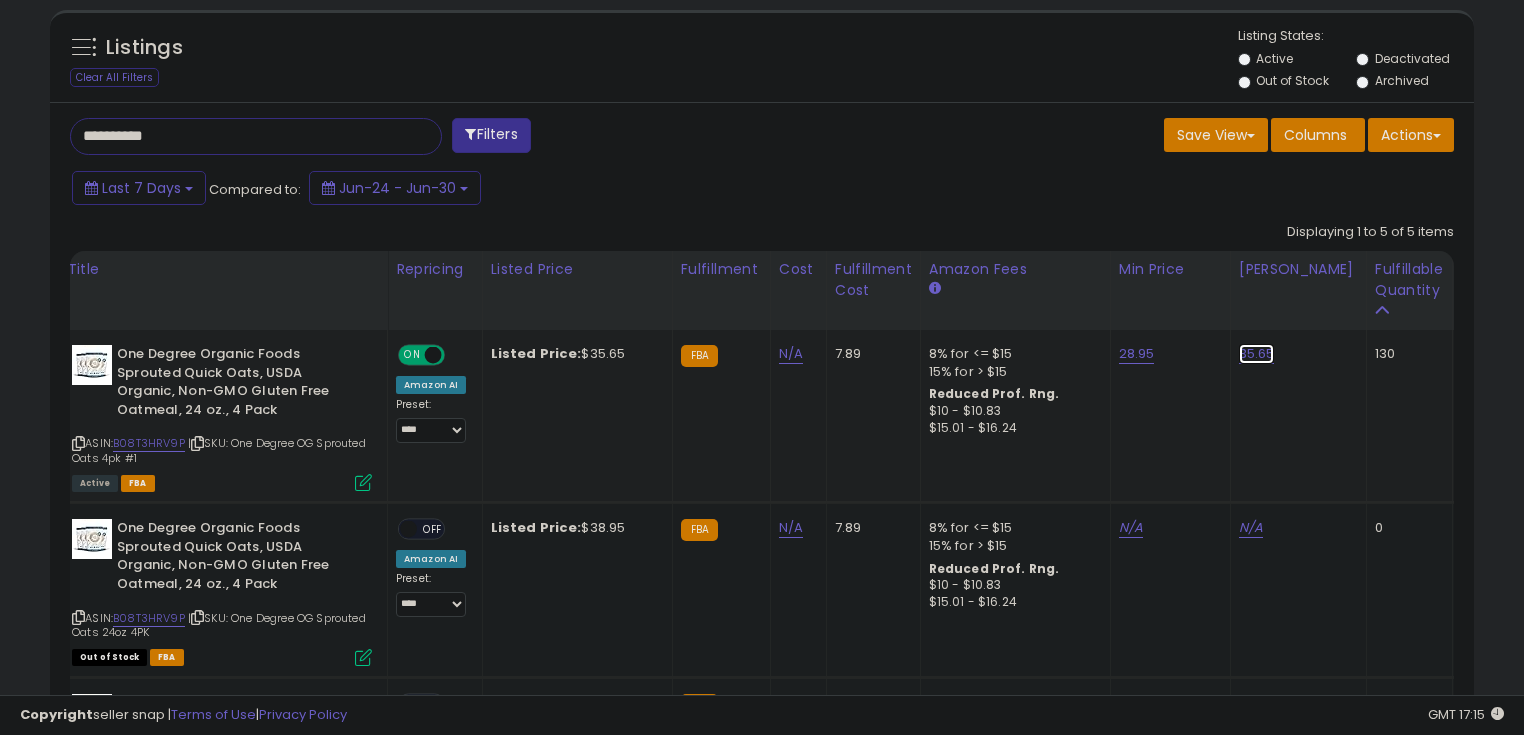 click on "35.65" at bounding box center [1257, 354] 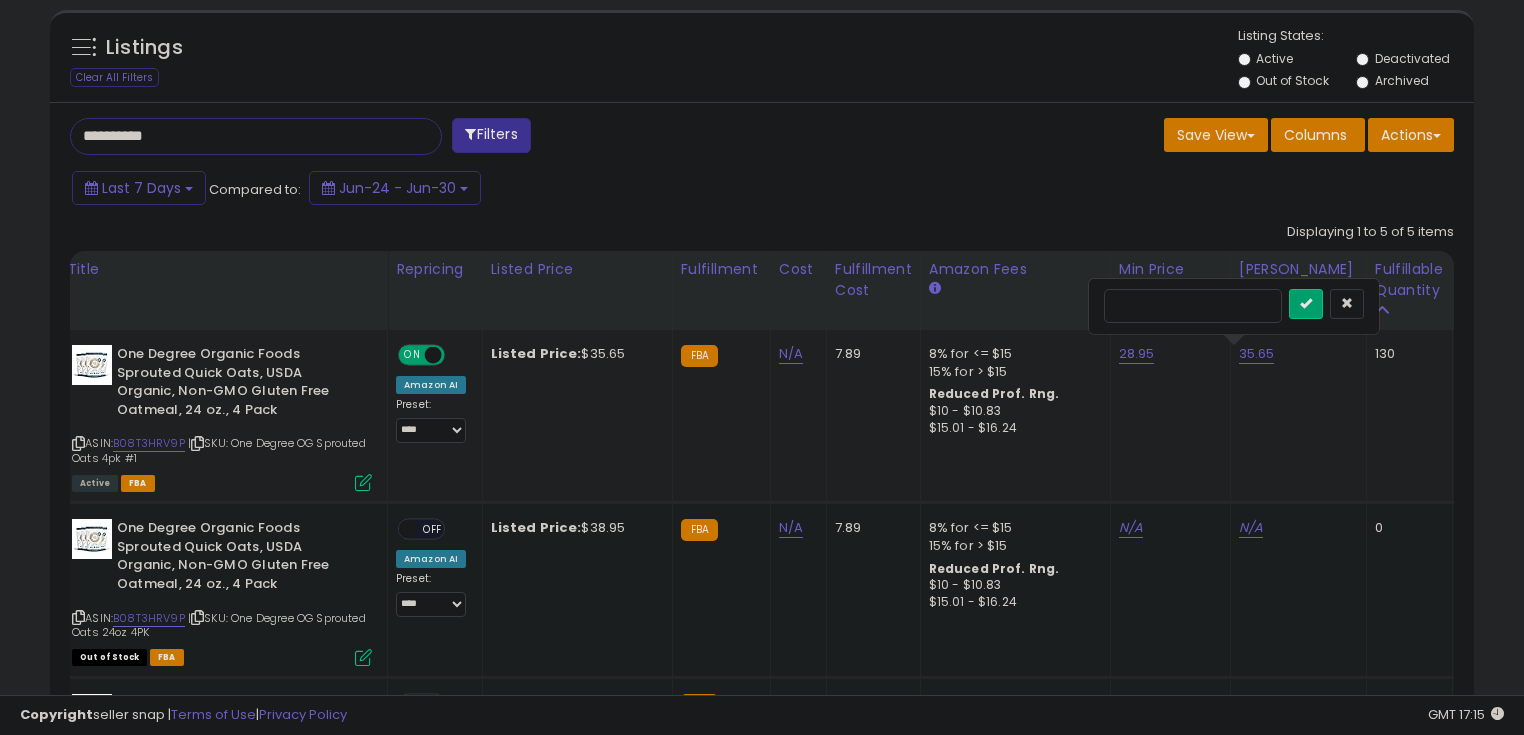 drag, startPoint x: 1128, startPoint y: 308, endPoint x: 1183, endPoint y: 308, distance: 55 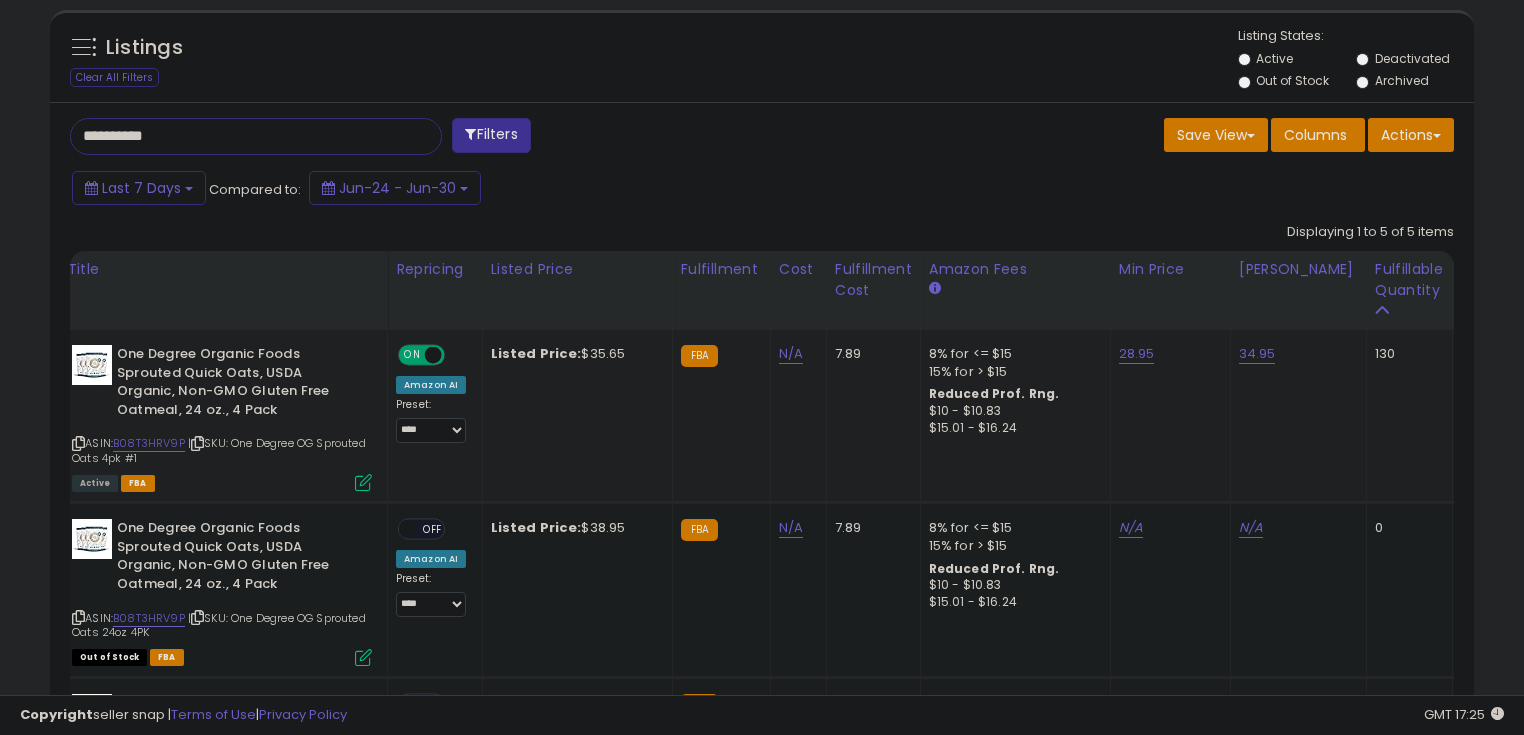 paste on "**********" 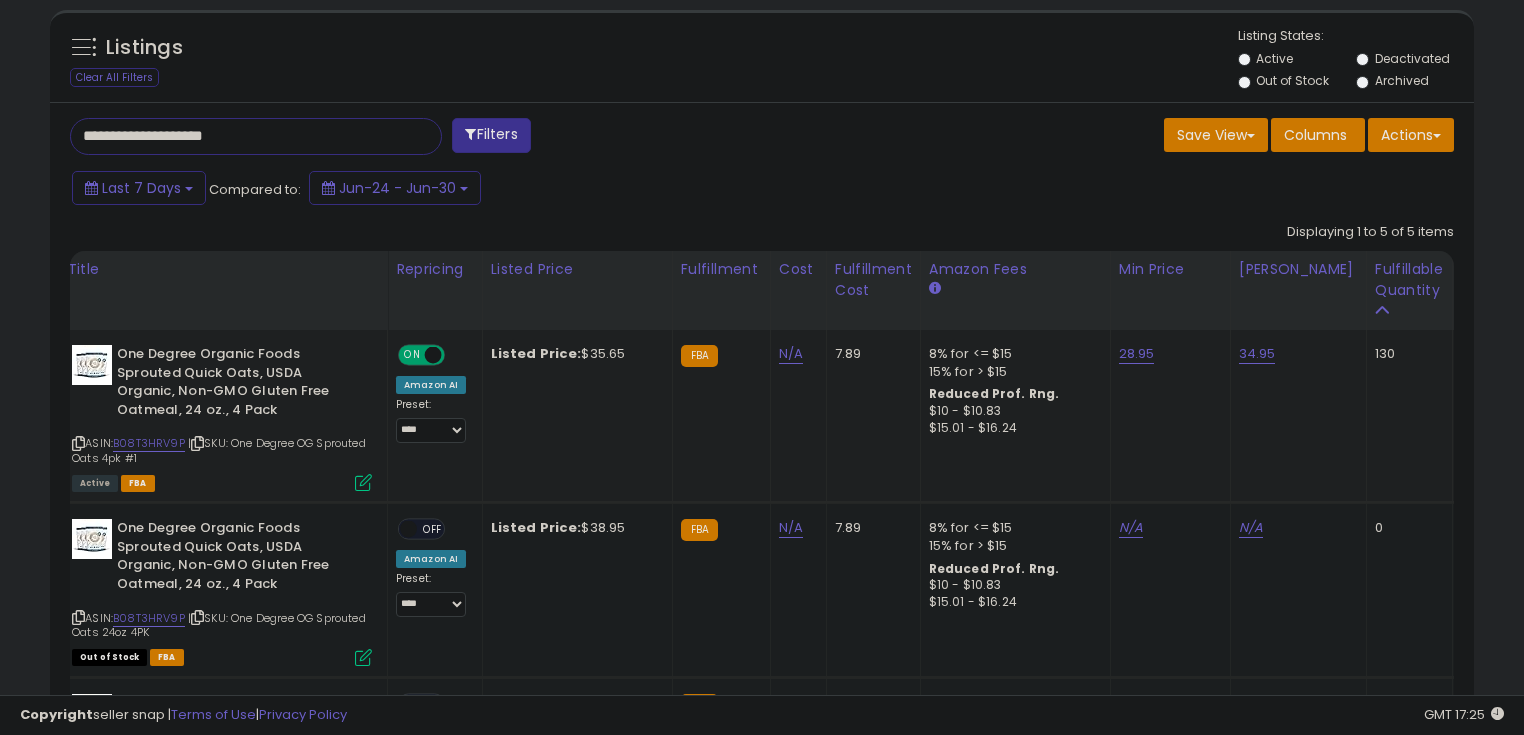 click on "**********" at bounding box center (238, 136) 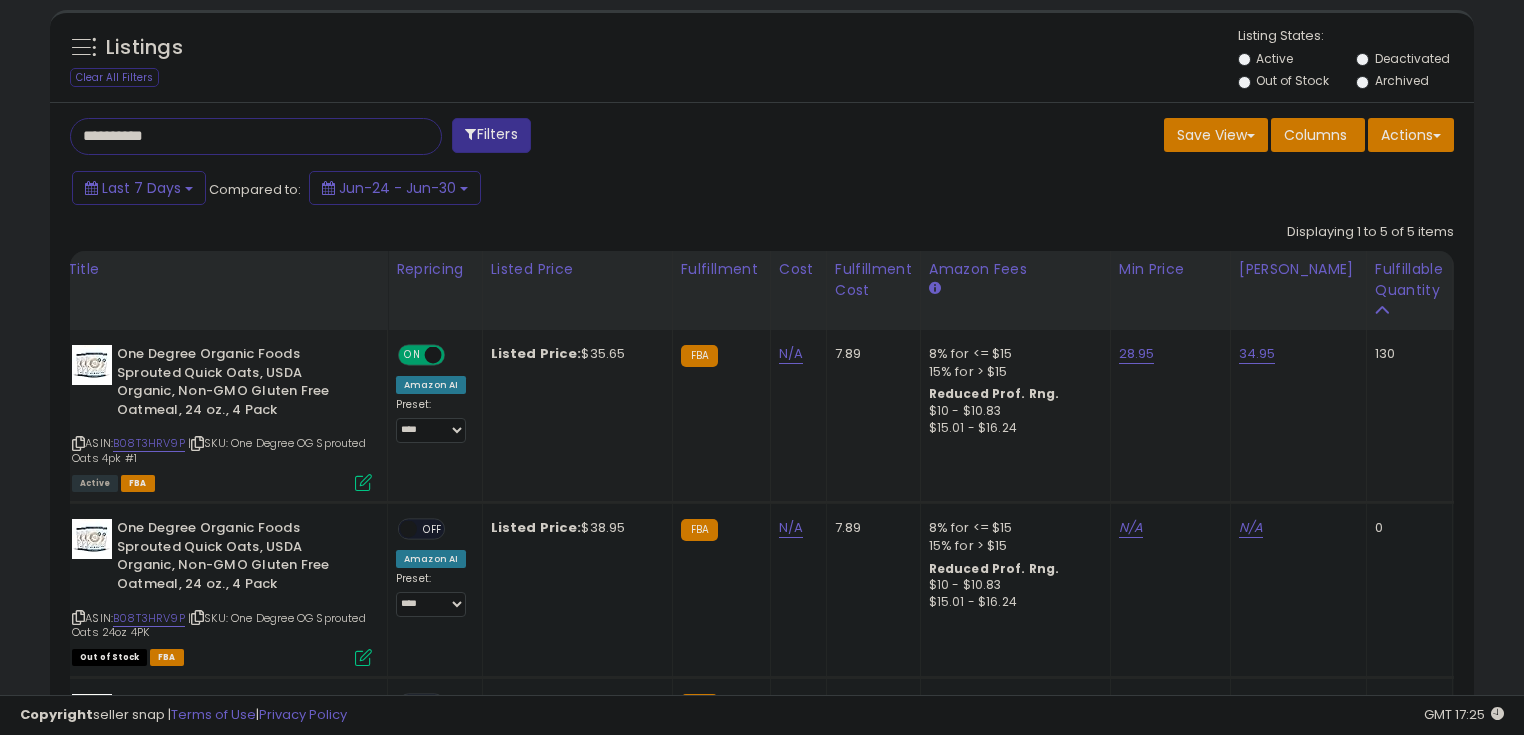 type on "**********" 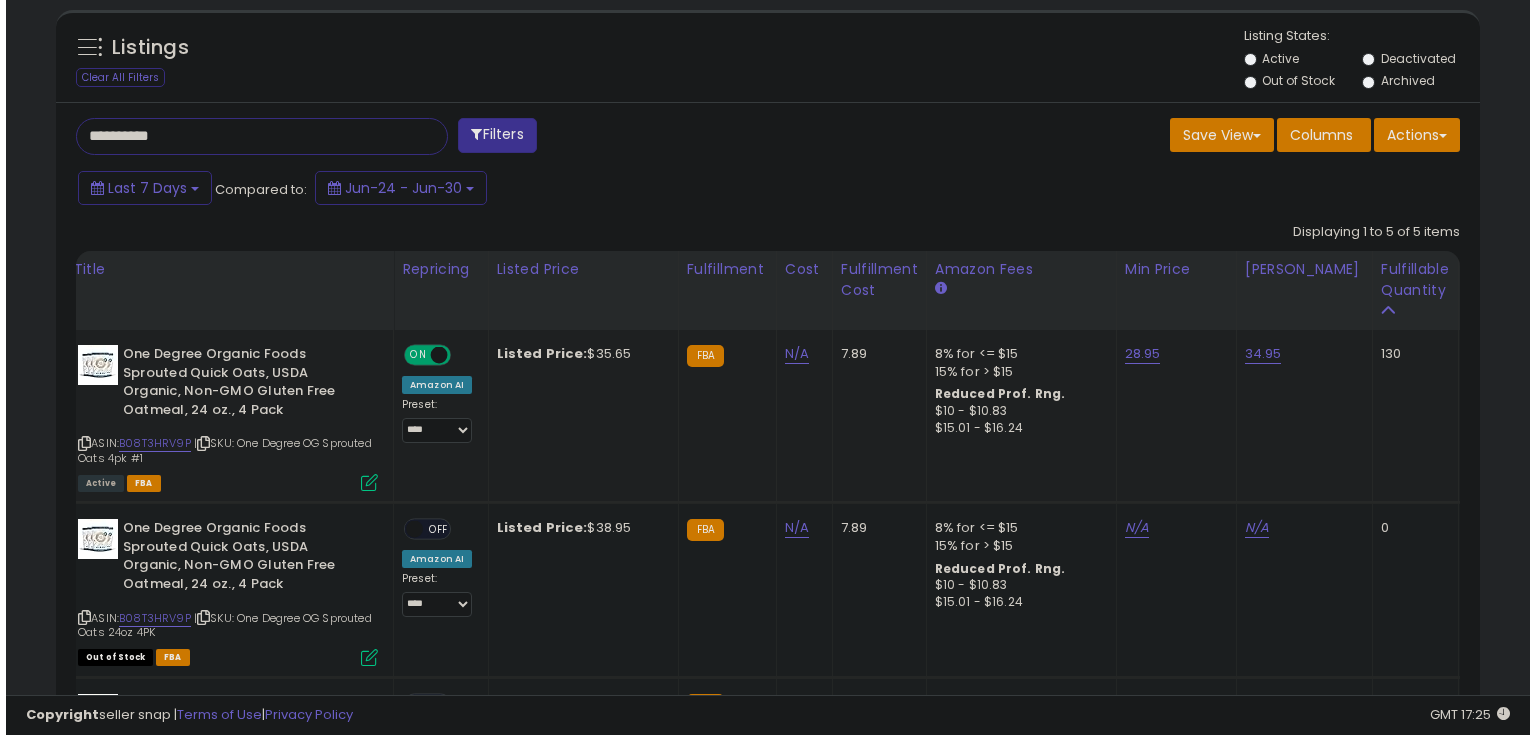 scroll, scrollTop: 480, scrollLeft: 0, axis: vertical 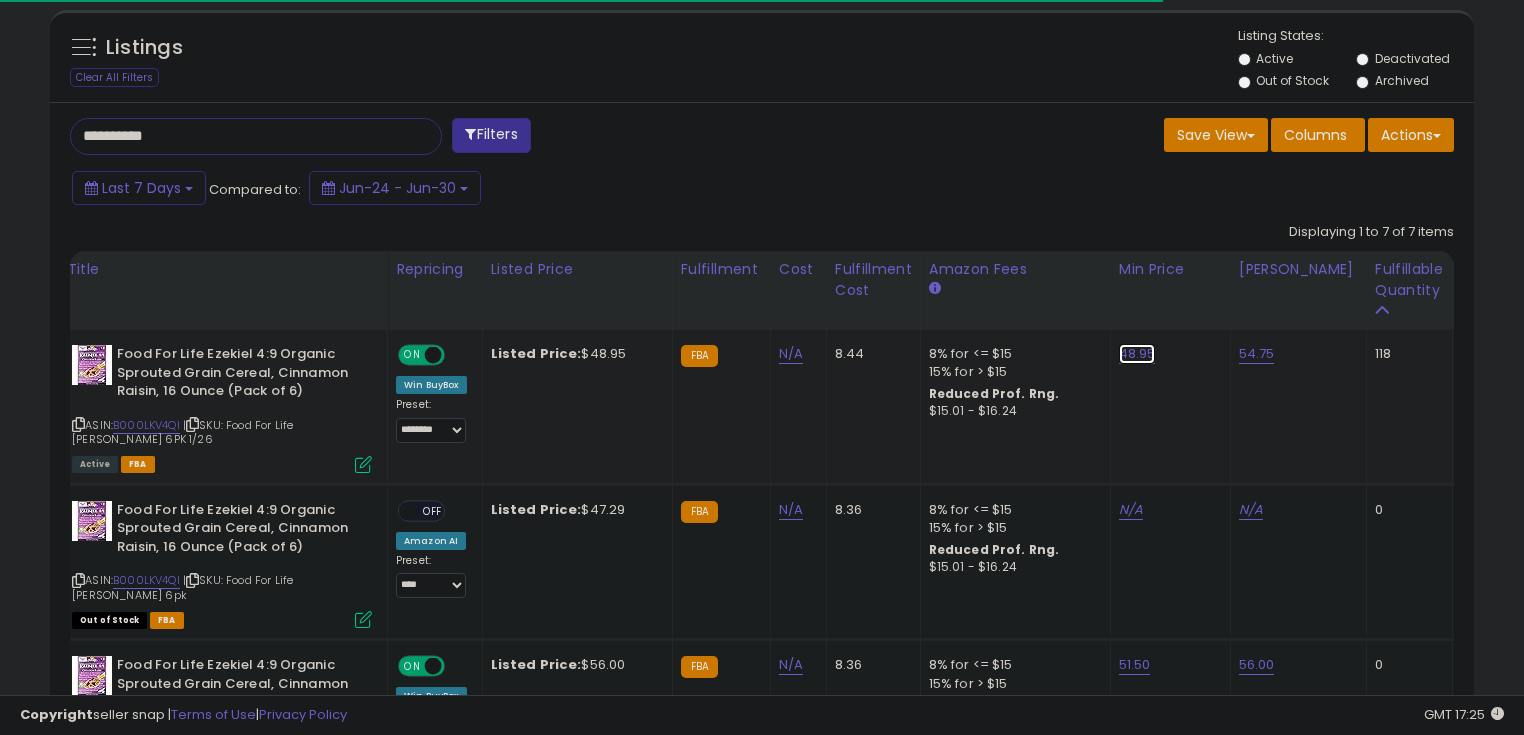 click on "48.95" at bounding box center (1137, 354) 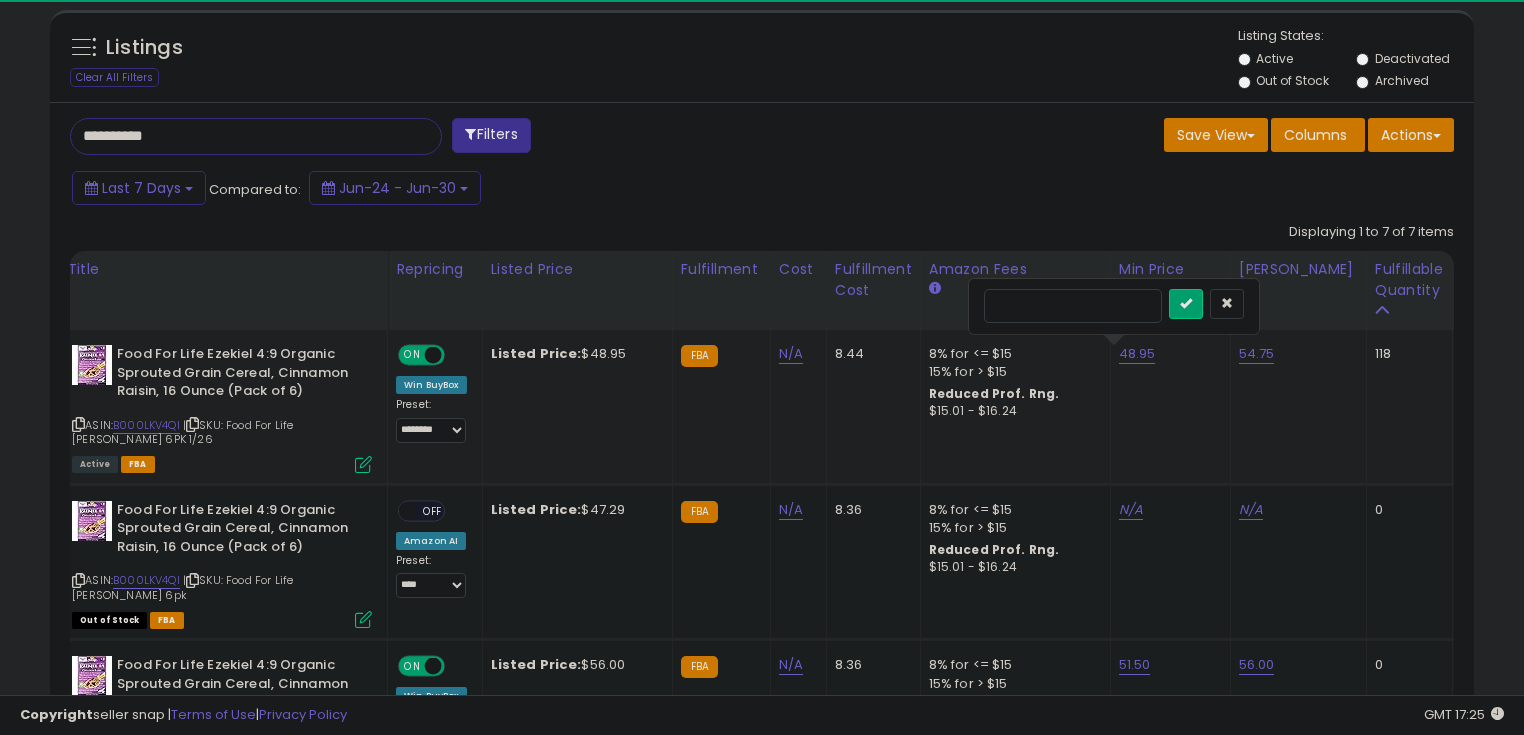 scroll, scrollTop: 999589, scrollLeft: 999175, axis: both 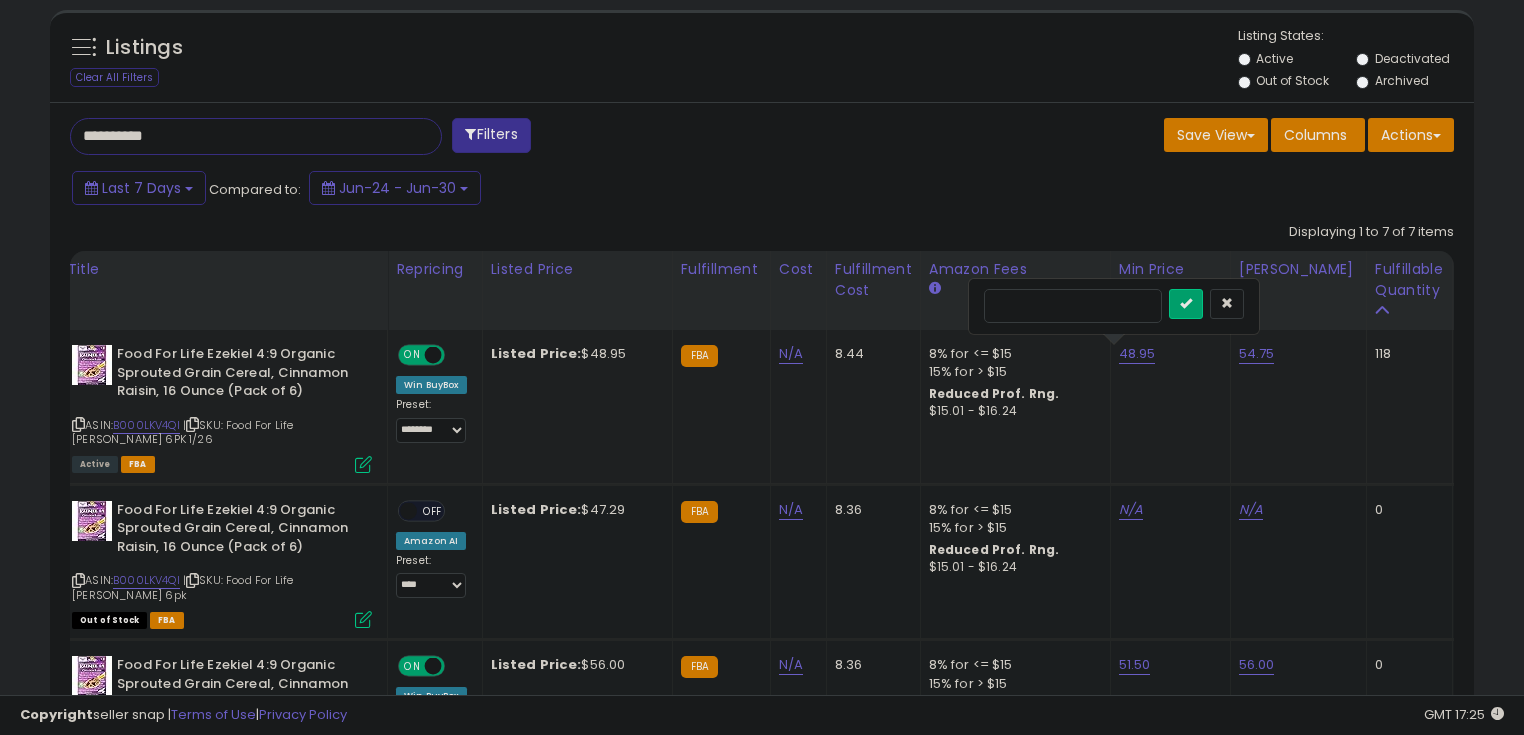 click on "*****" at bounding box center [1073, 306] 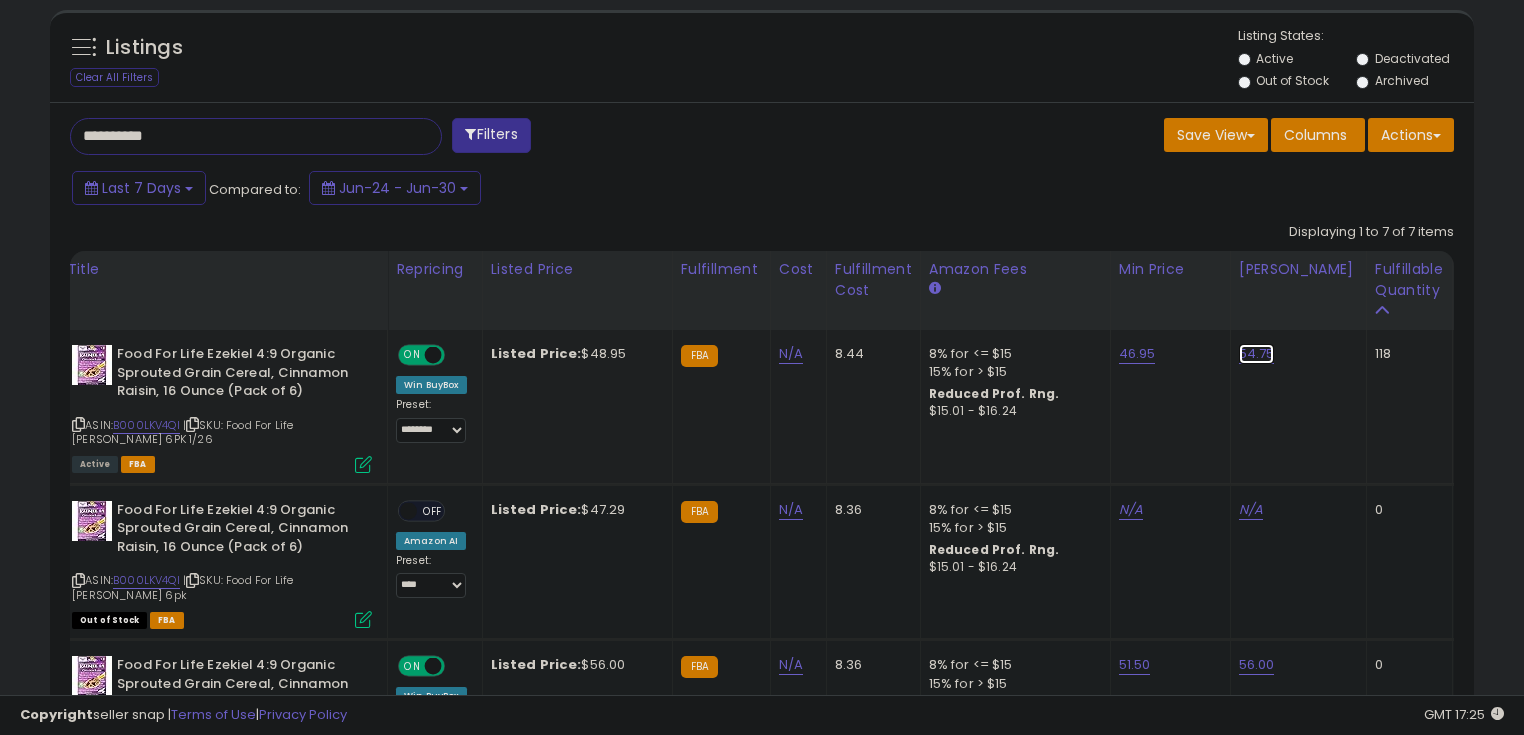 click on "54.75" at bounding box center [1257, 354] 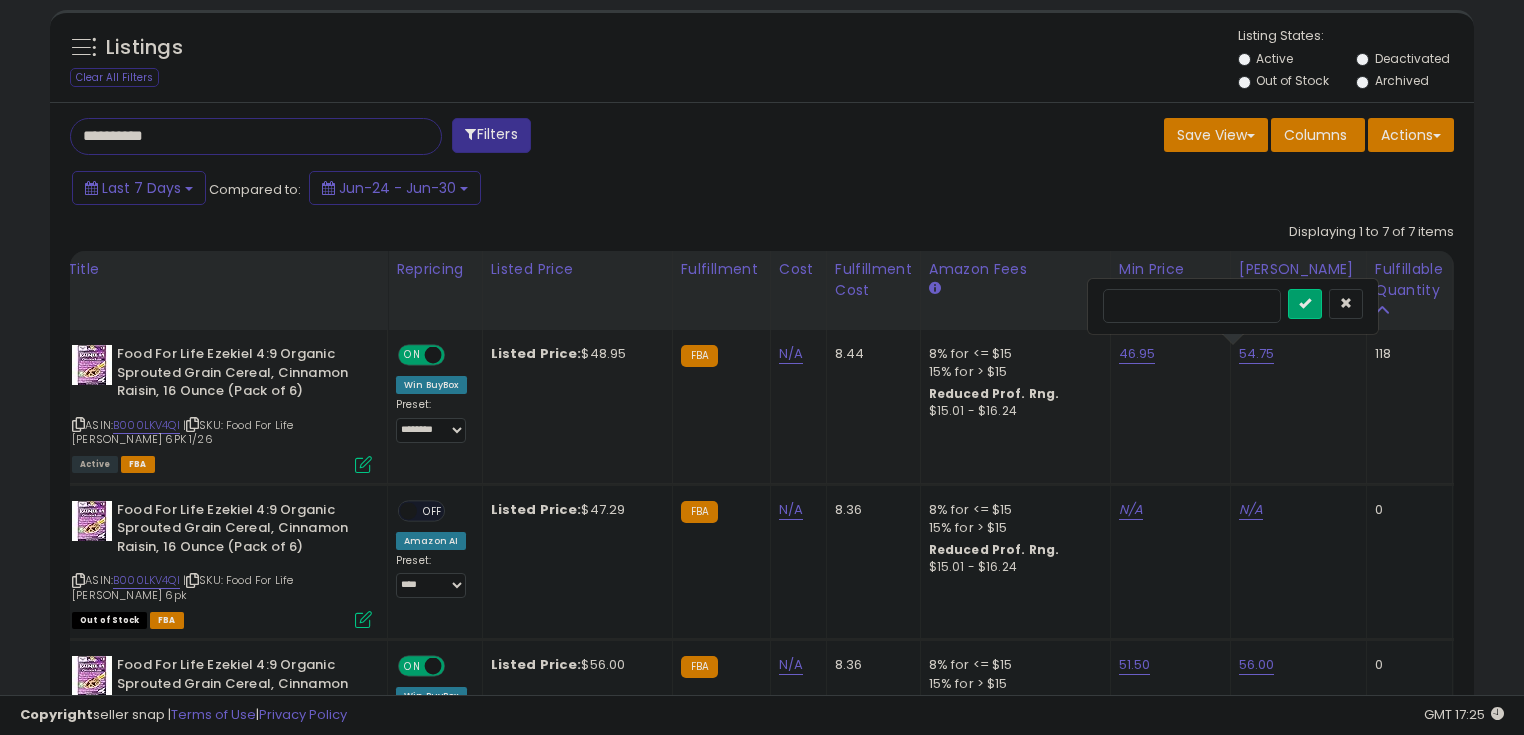 click on "*****" at bounding box center [1192, 306] 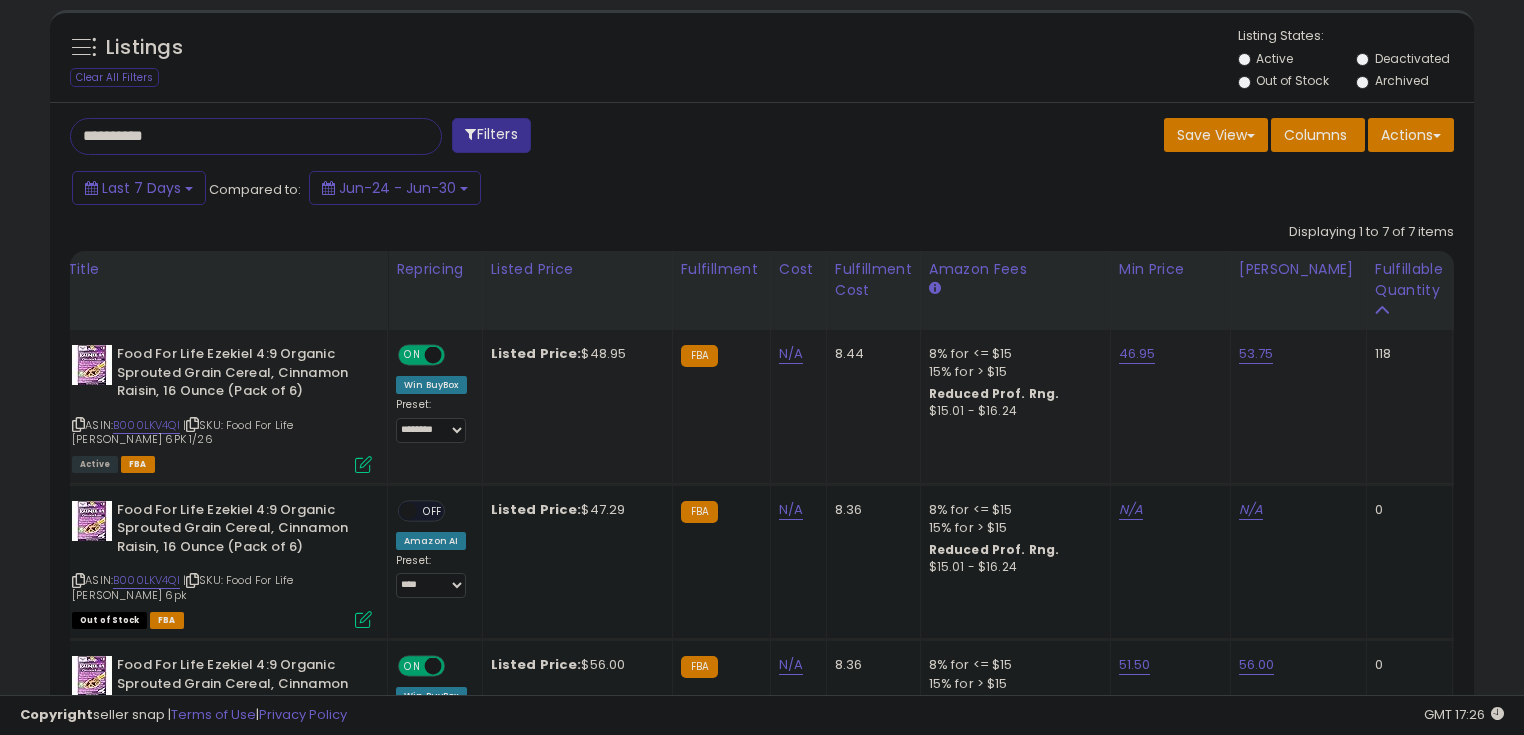 click on "**********" at bounding box center [238, 136] 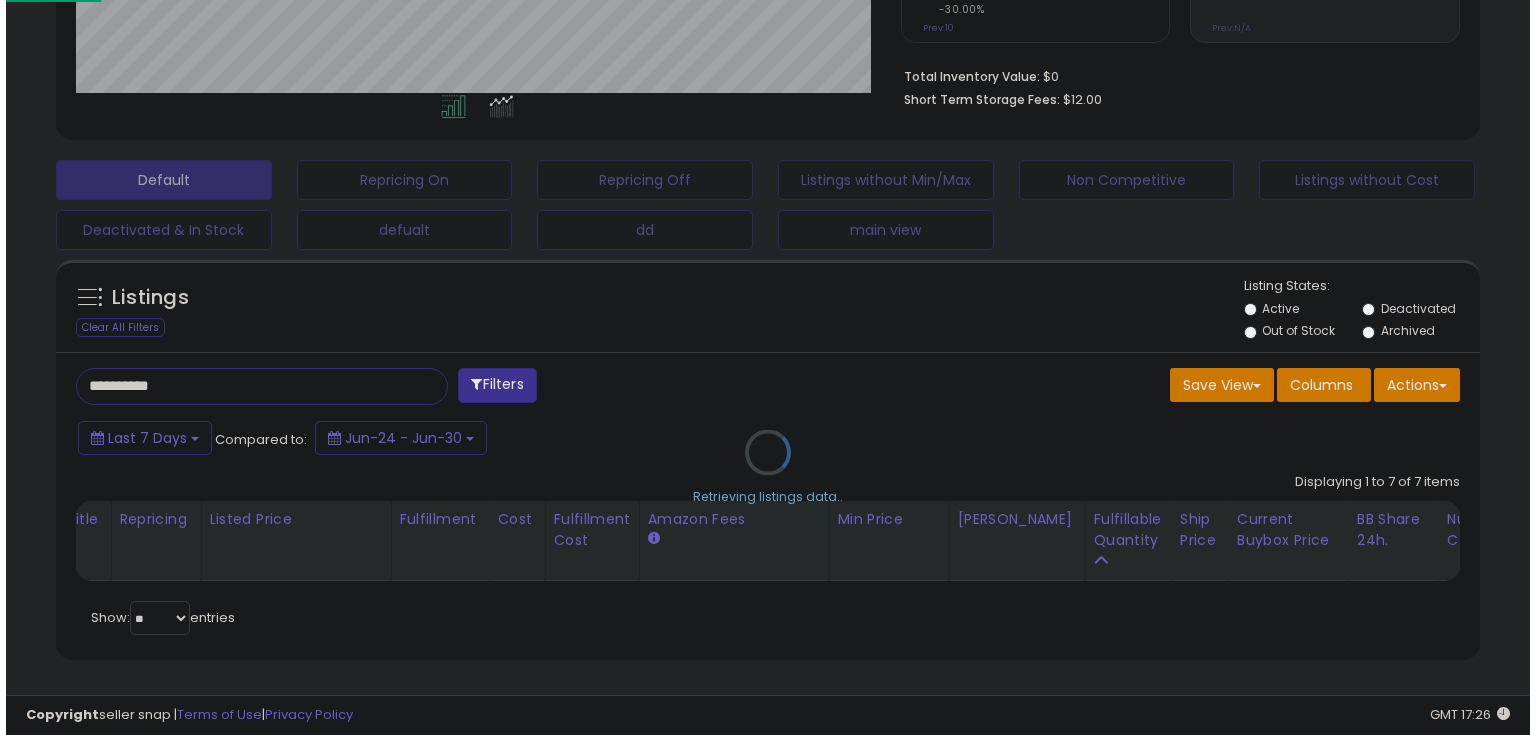 scroll, scrollTop: 480, scrollLeft: 0, axis: vertical 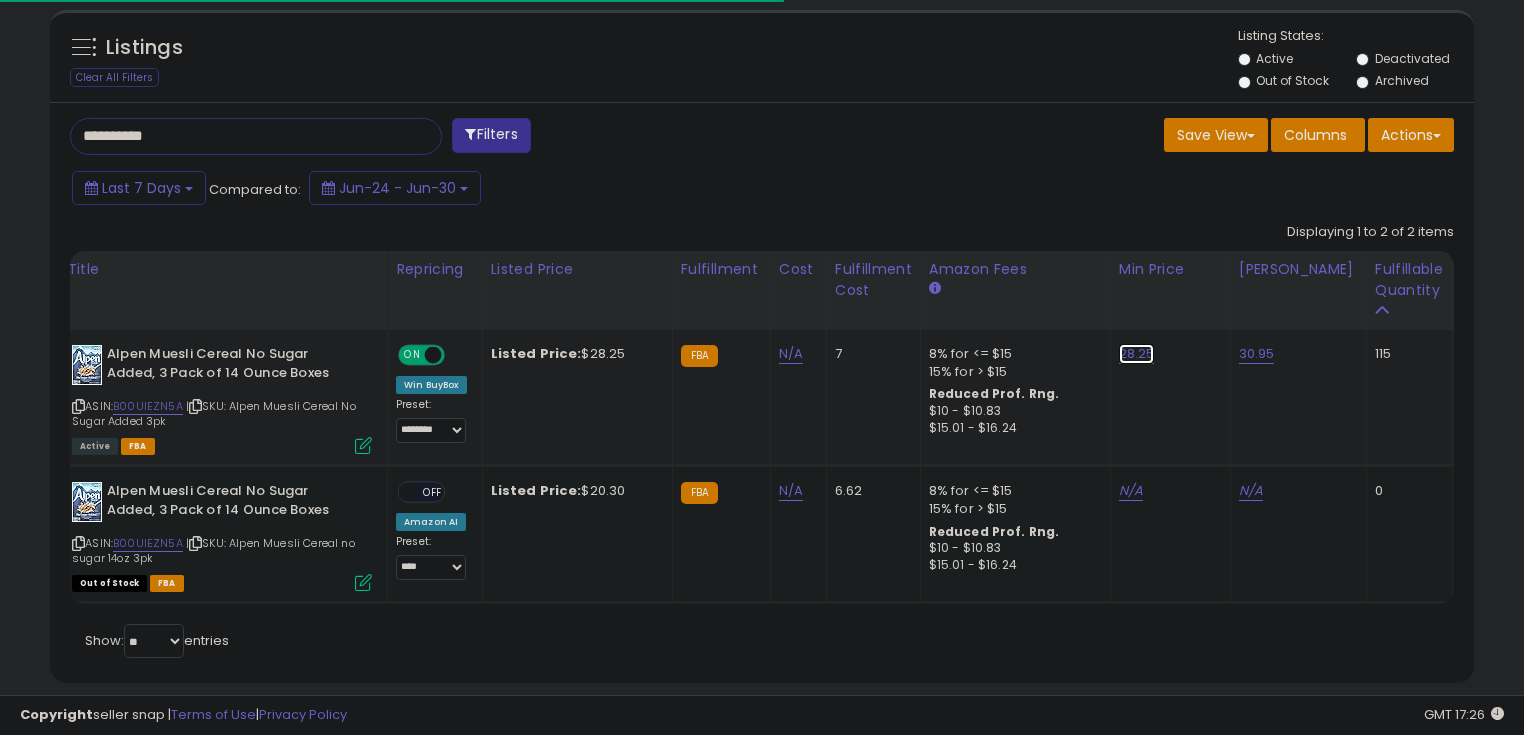 click on "28.25" at bounding box center [1137, 354] 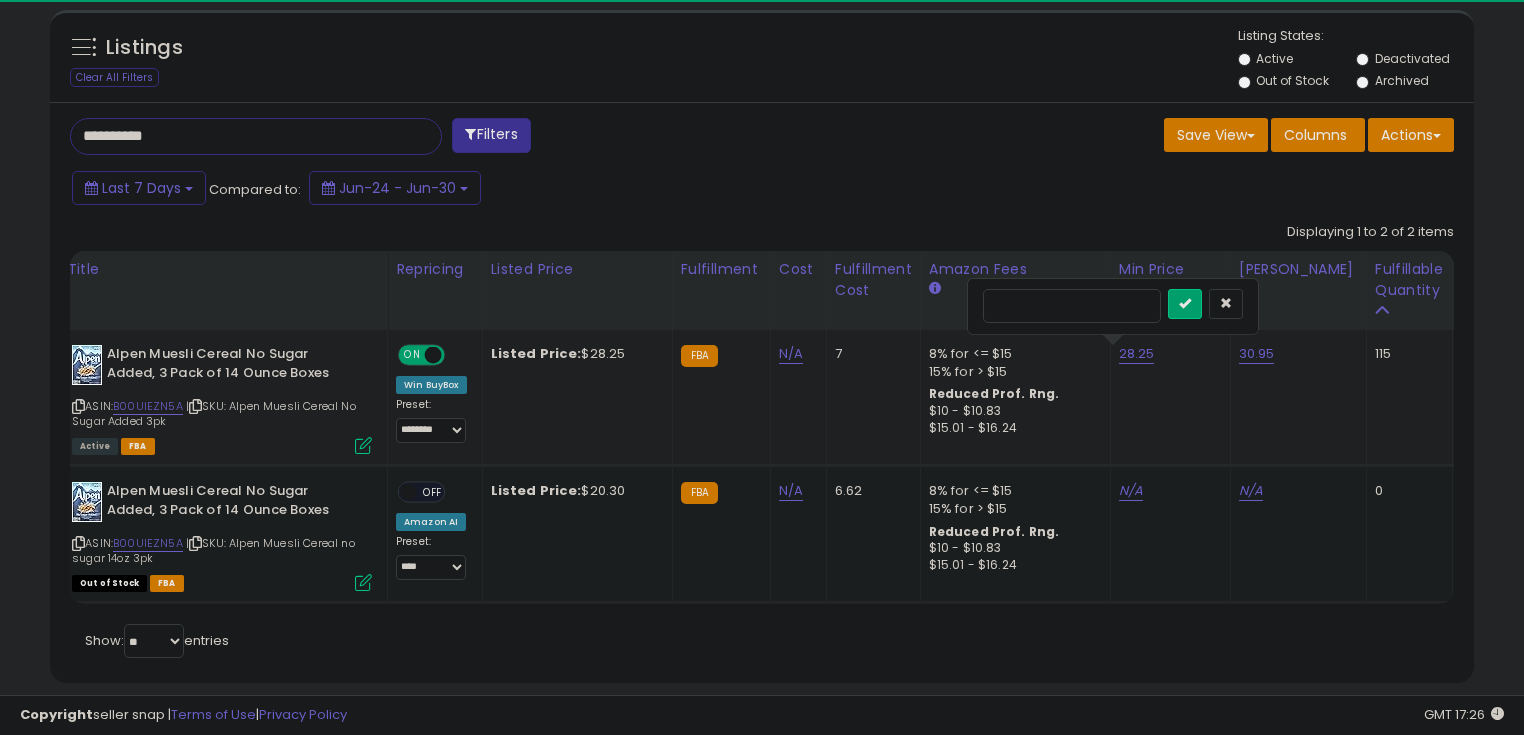 scroll, scrollTop: 999589, scrollLeft: 999175, axis: both 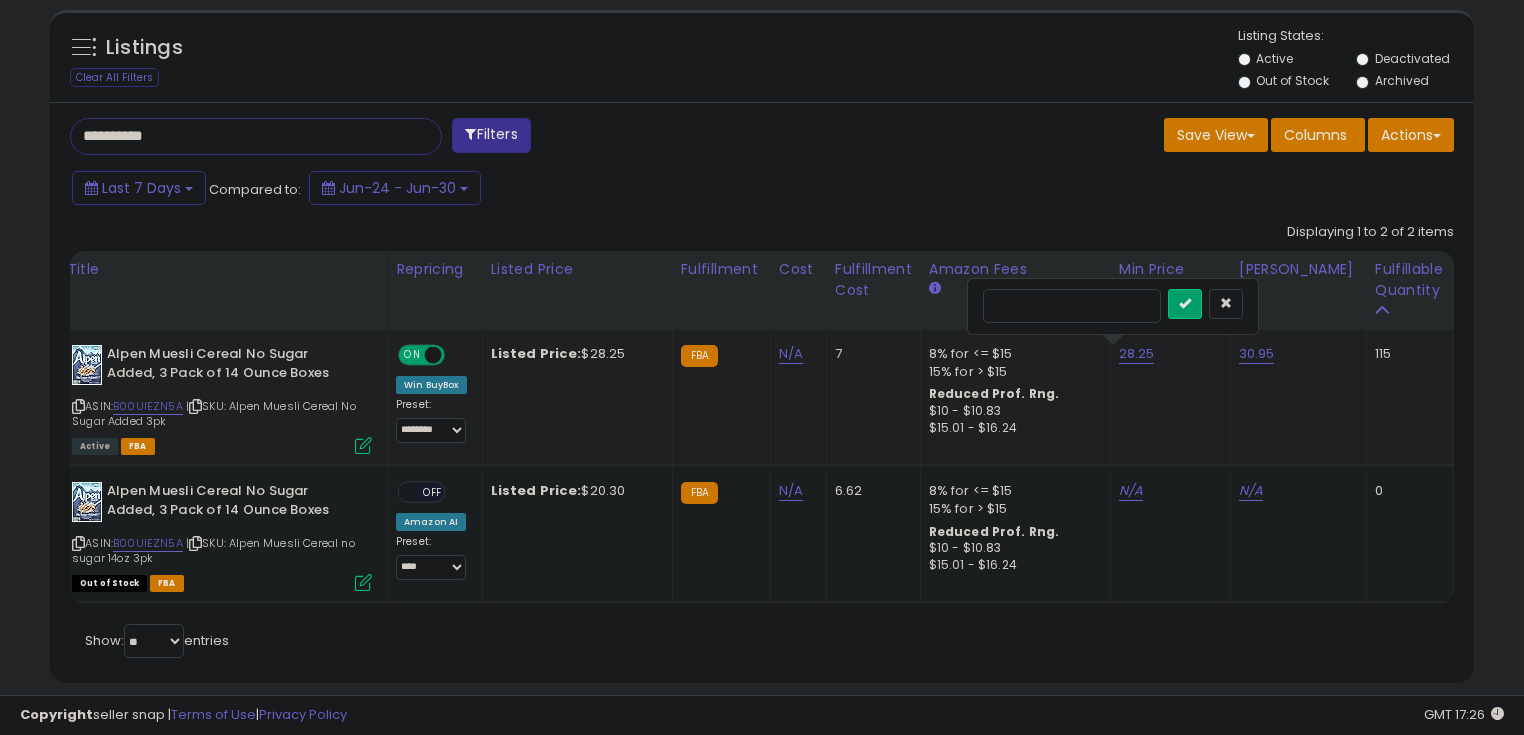 drag, startPoint x: 1001, startPoint y: 302, endPoint x: 1031, endPoint y: 305, distance: 30.149628 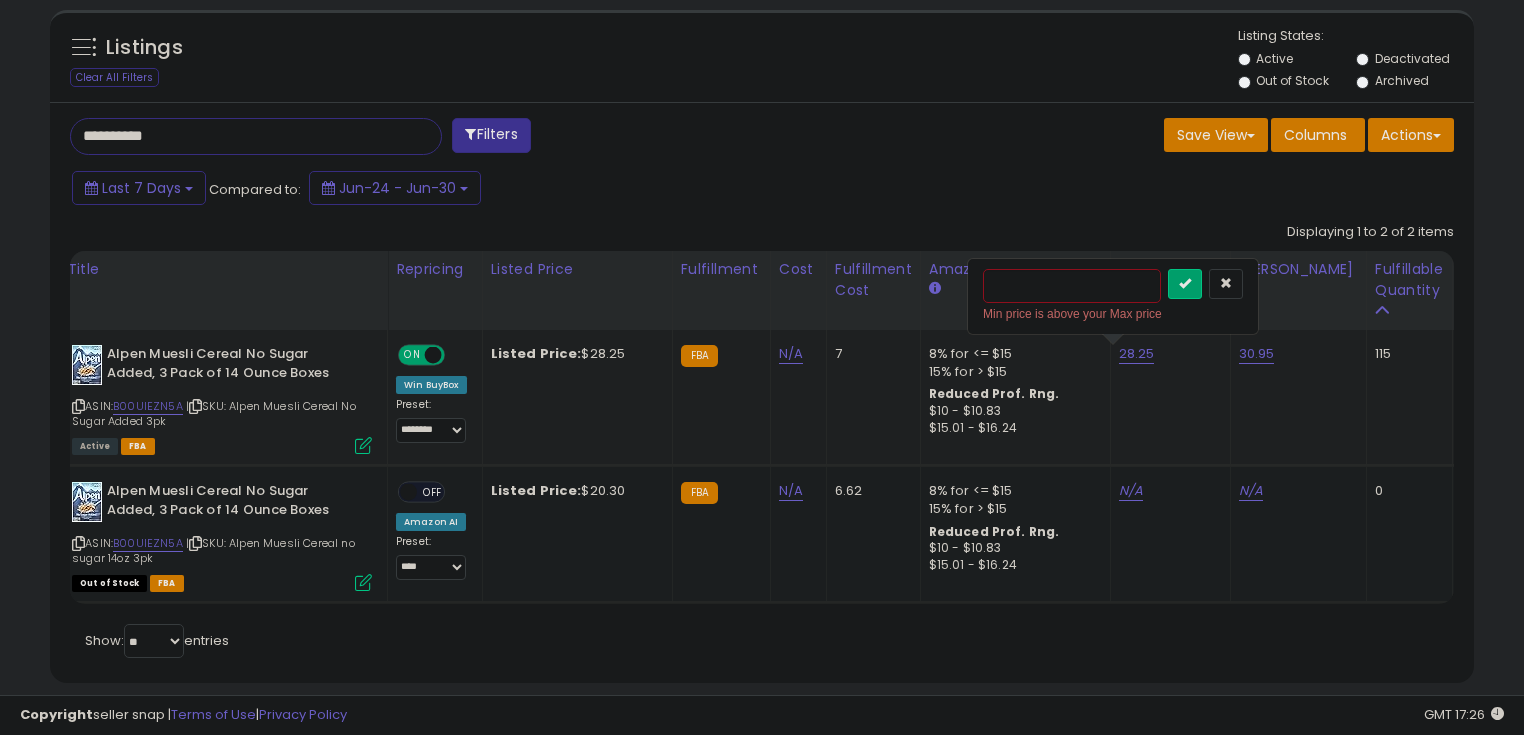 click on "****" at bounding box center [1072, 286] 